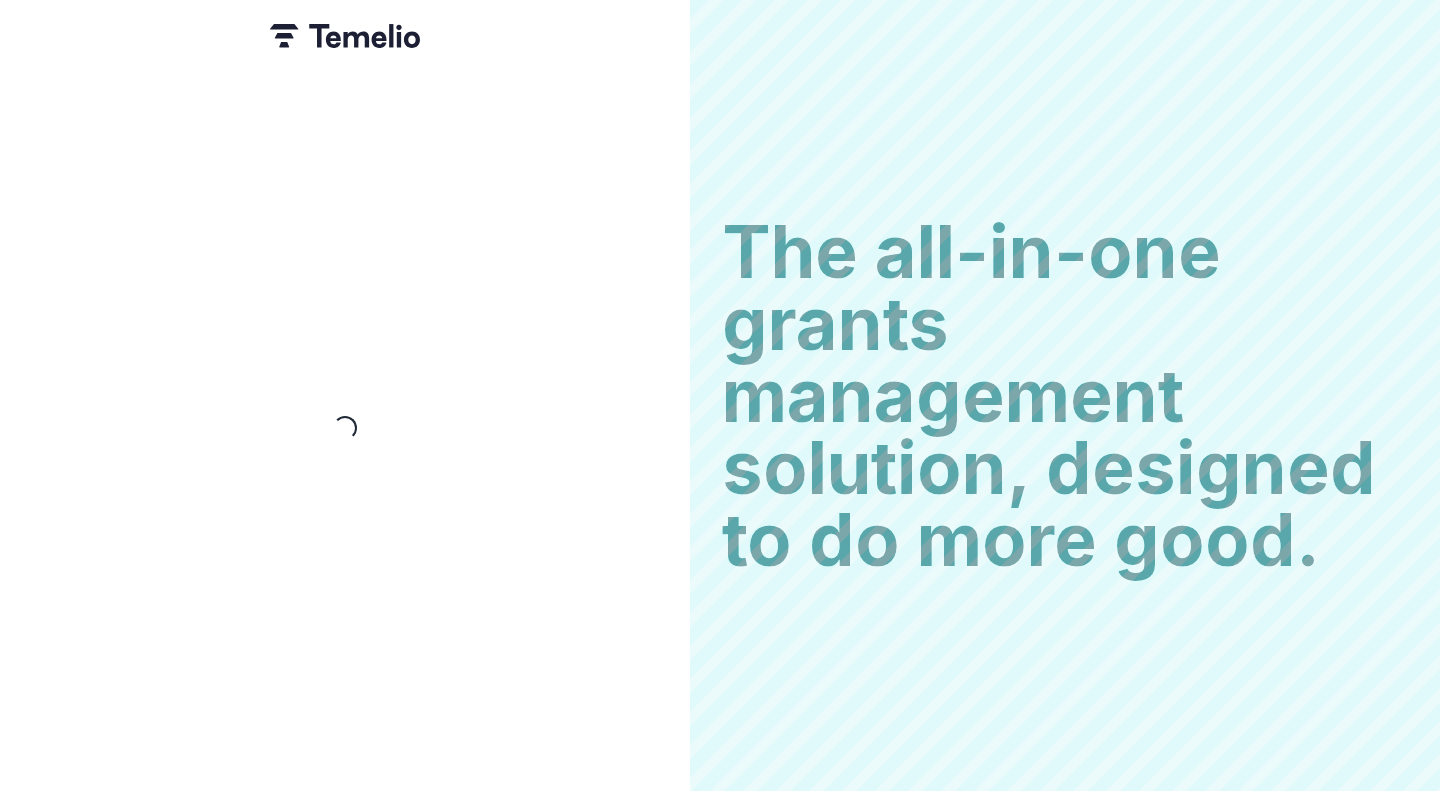 scroll, scrollTop: 0, scrollLeft: 0, axis: both 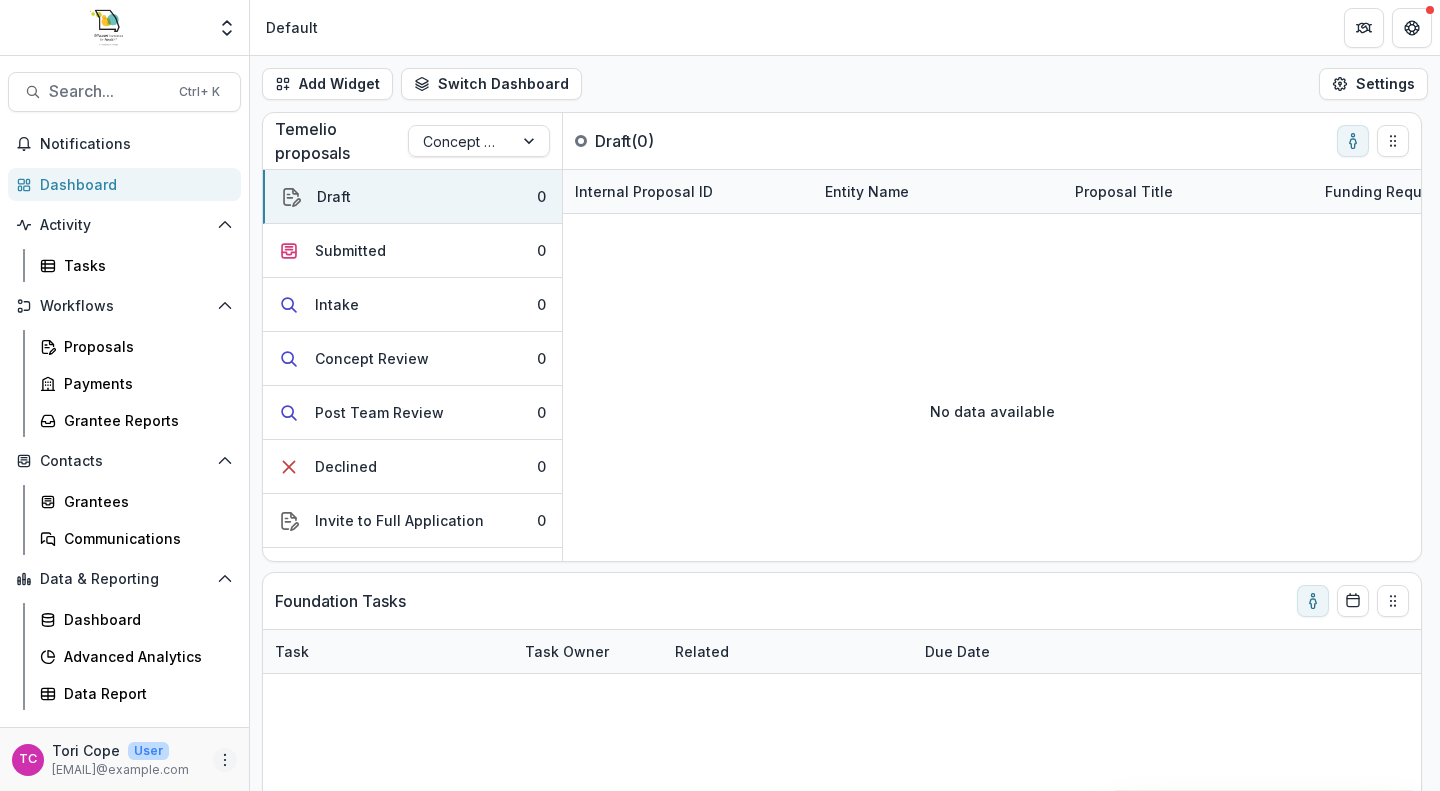 drag, startPoint x: 1, startPoint y: 4, endPoint x: 222, endPoint y: 761, distance: 788.60004 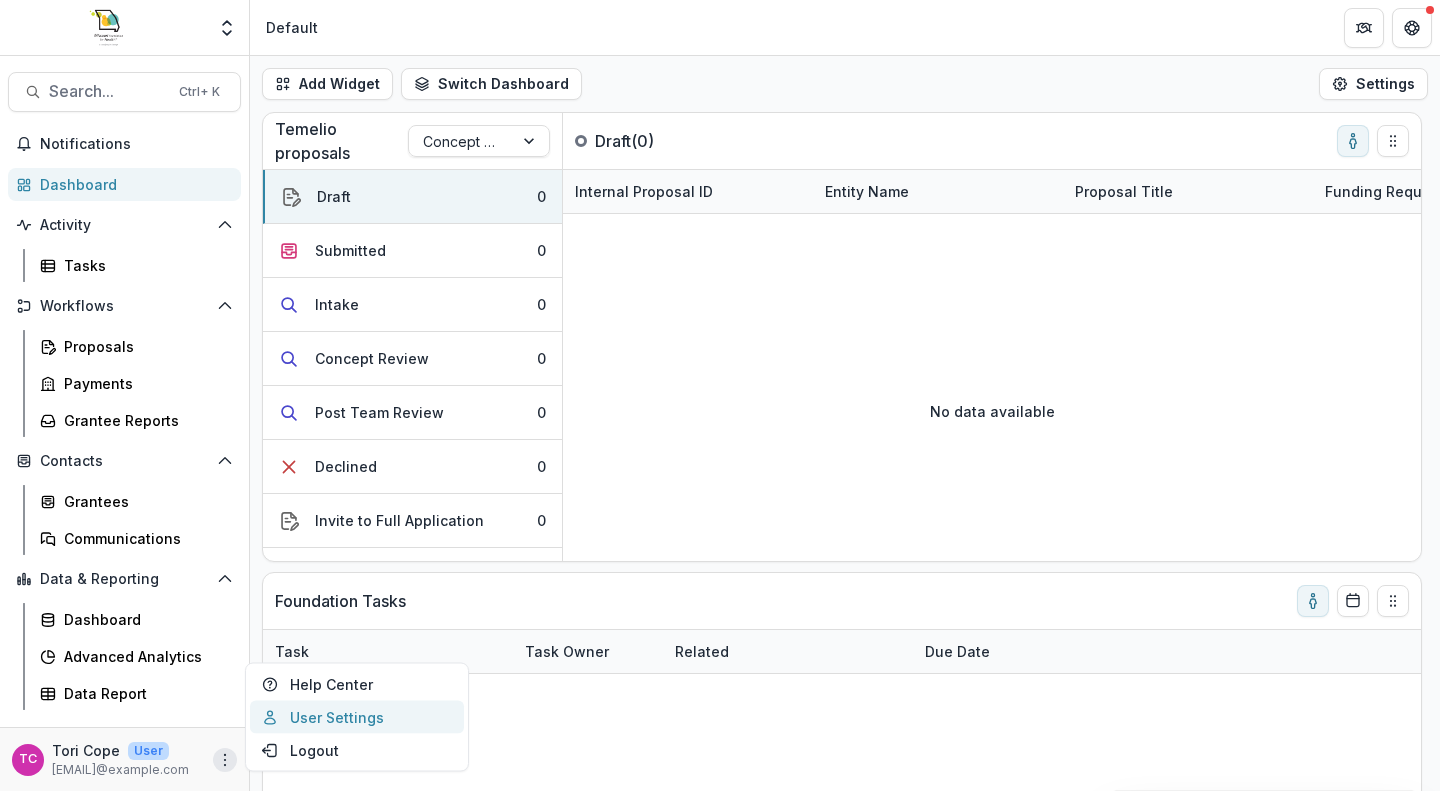 click on "User Settings" at bounding box center (357, 717) 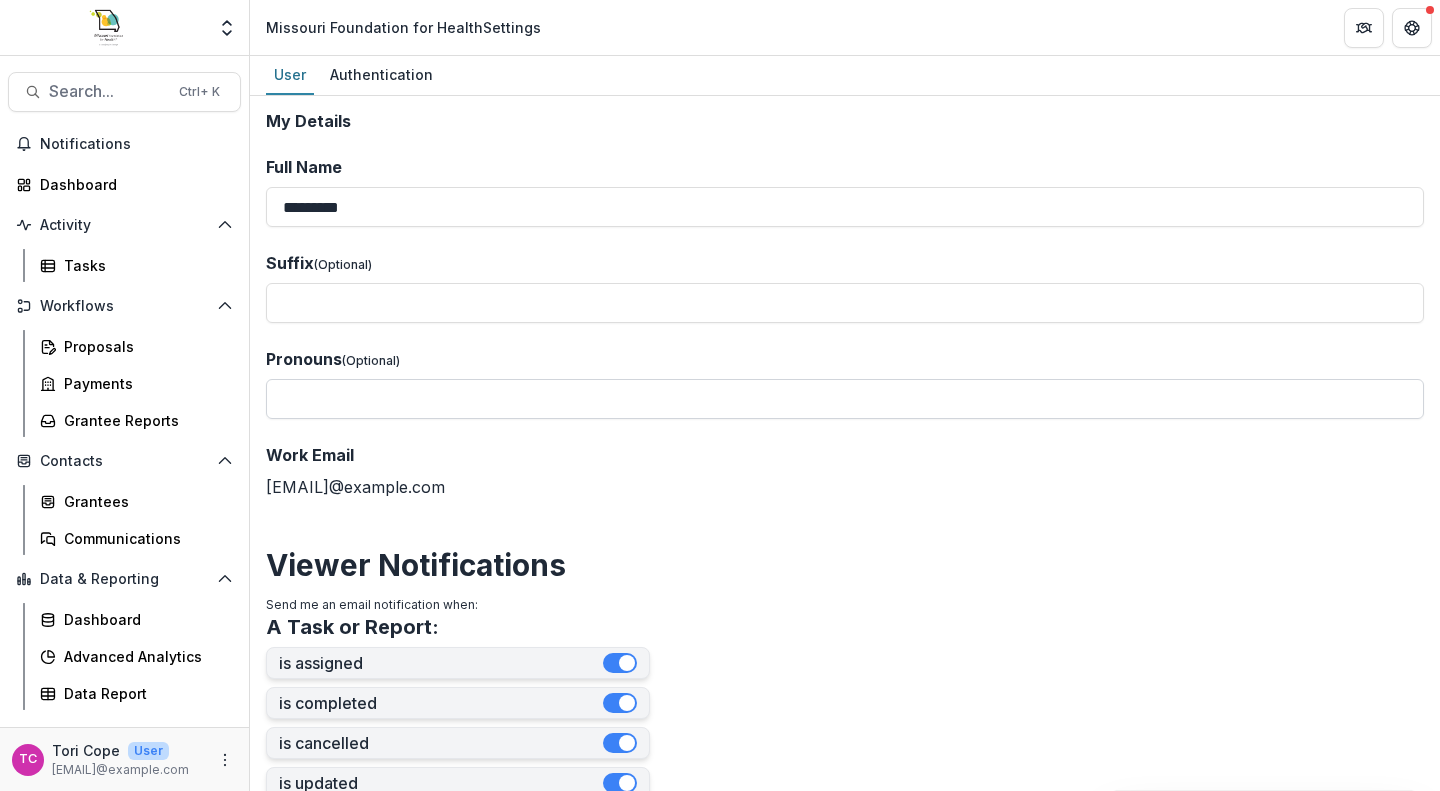 click on "Pronouns  (Optional)" at bounding box center [845, 399] 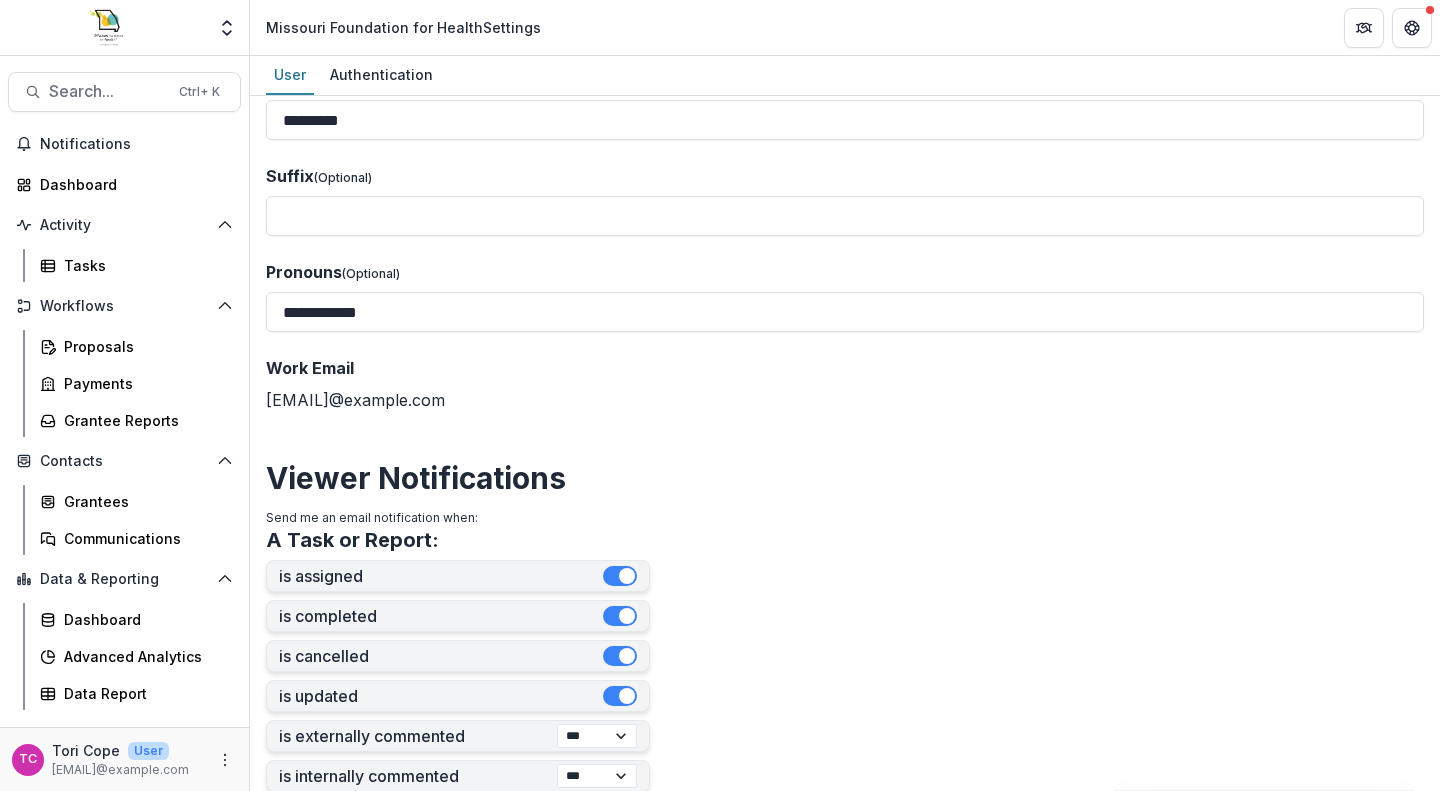 scroll, scrollTop: 0, scrollLeft: 0, axis: both 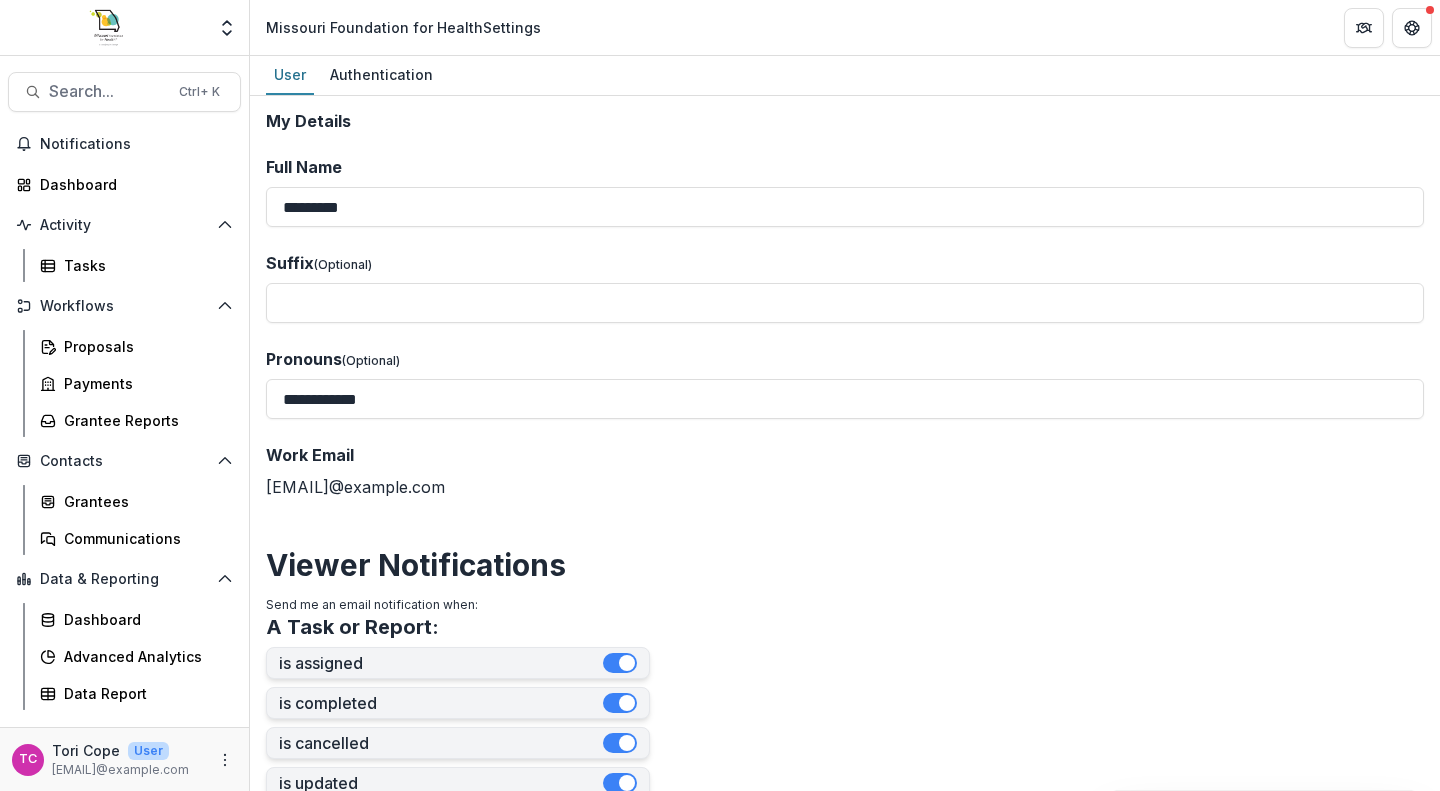 type on "**********" 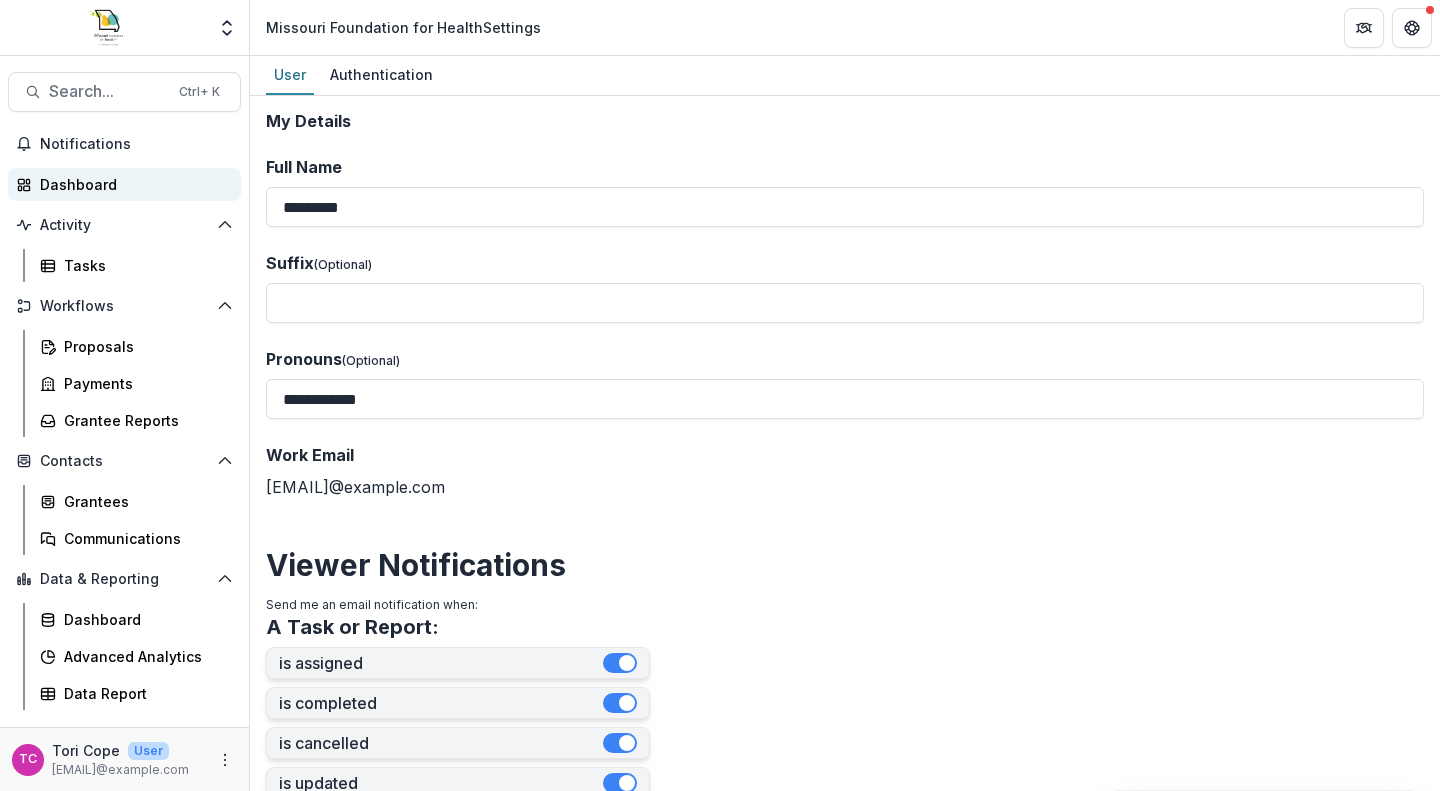 click on "Dashboard" at bounding box center (132, 184) 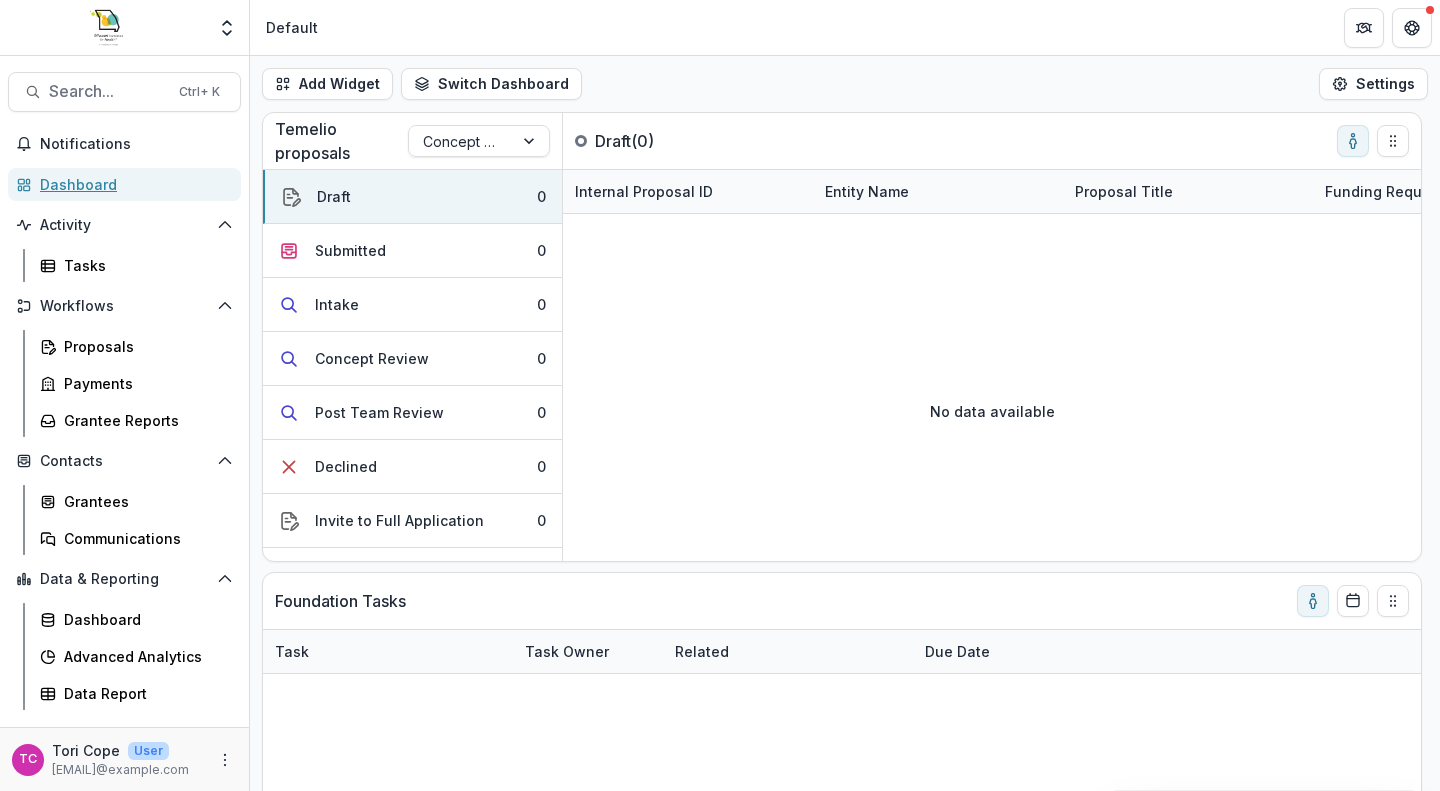 scroll, scrollTop: 231, scrollLeft: 0, axis: vertical 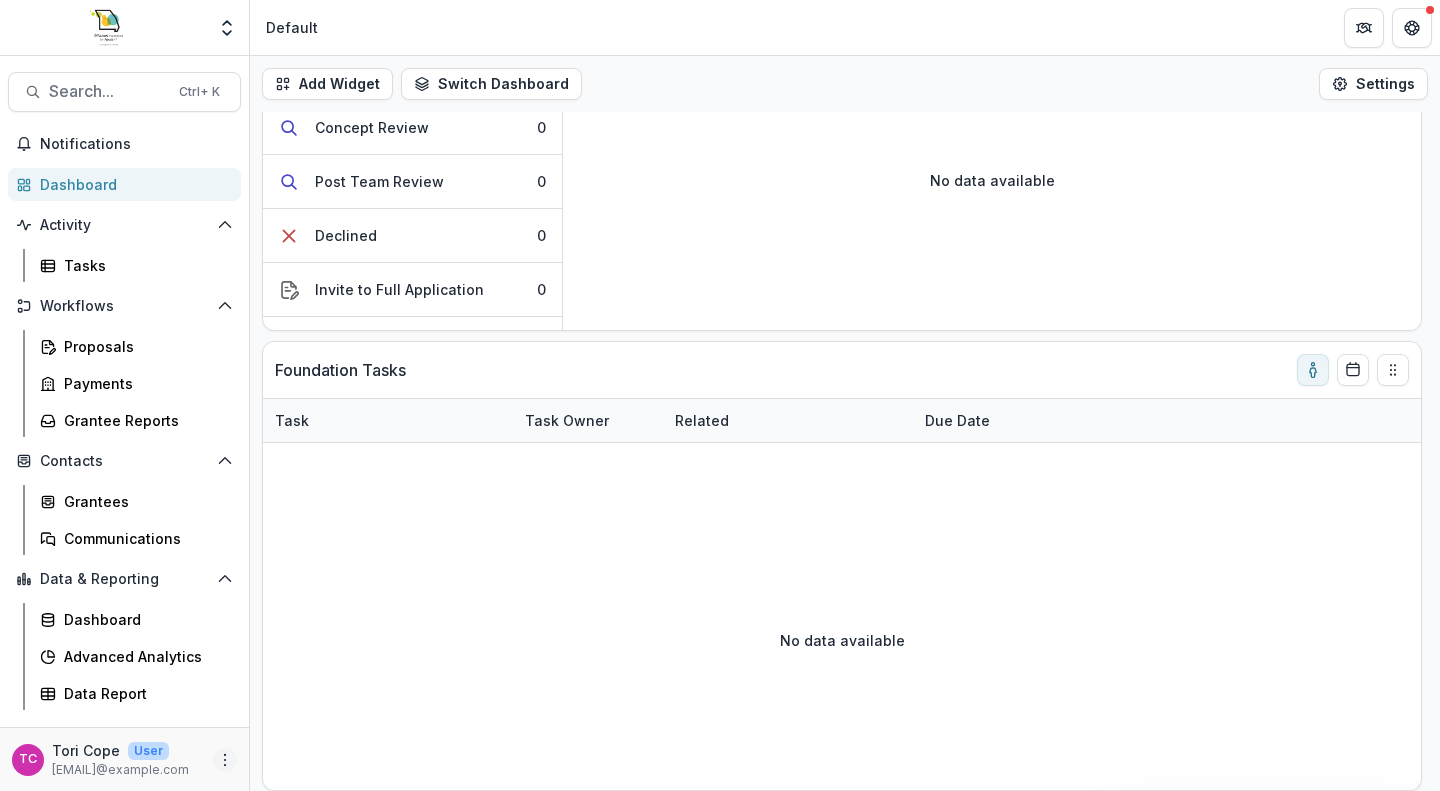 click 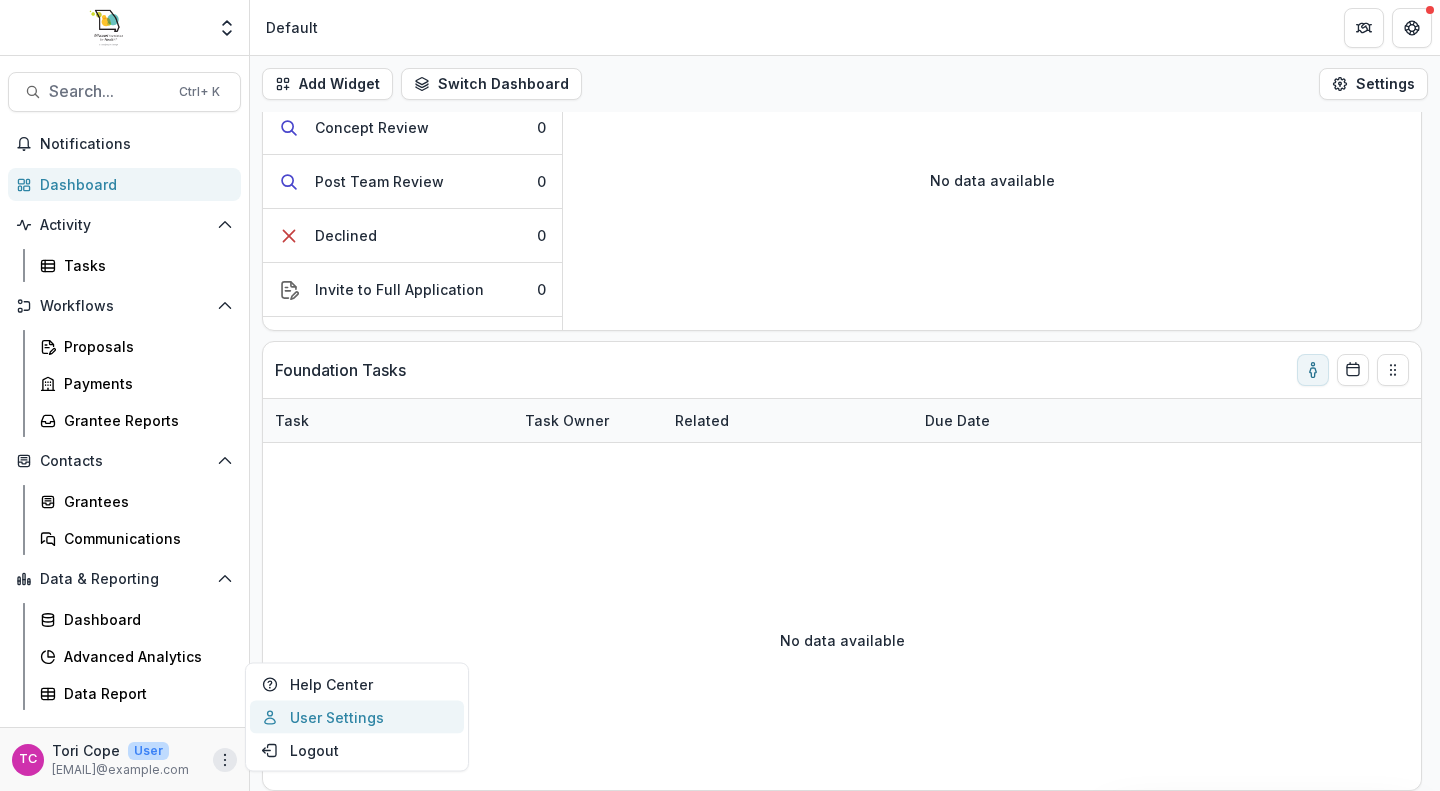 click 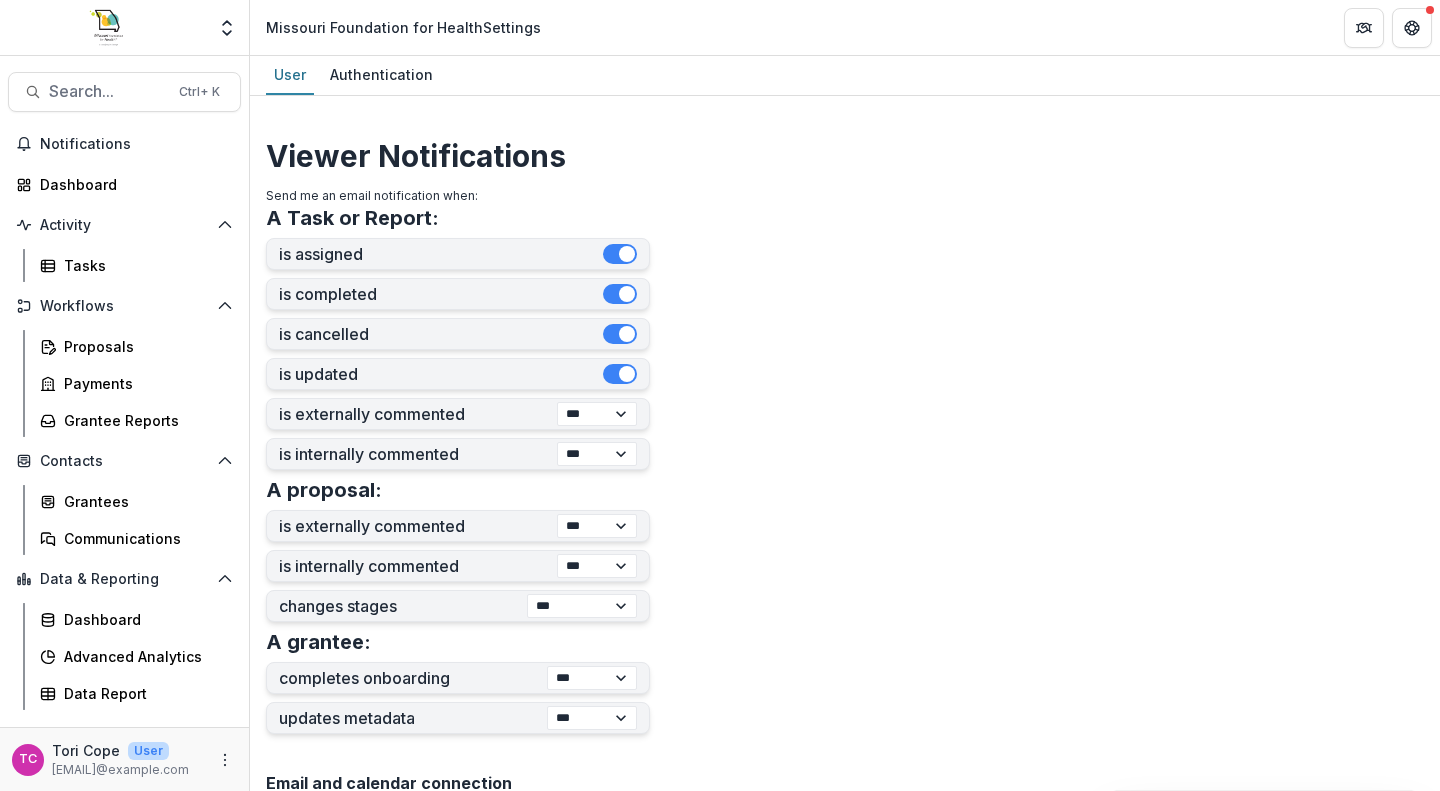 scroll, scrollTop: 411, scrollLeft: 0, axis: vertical 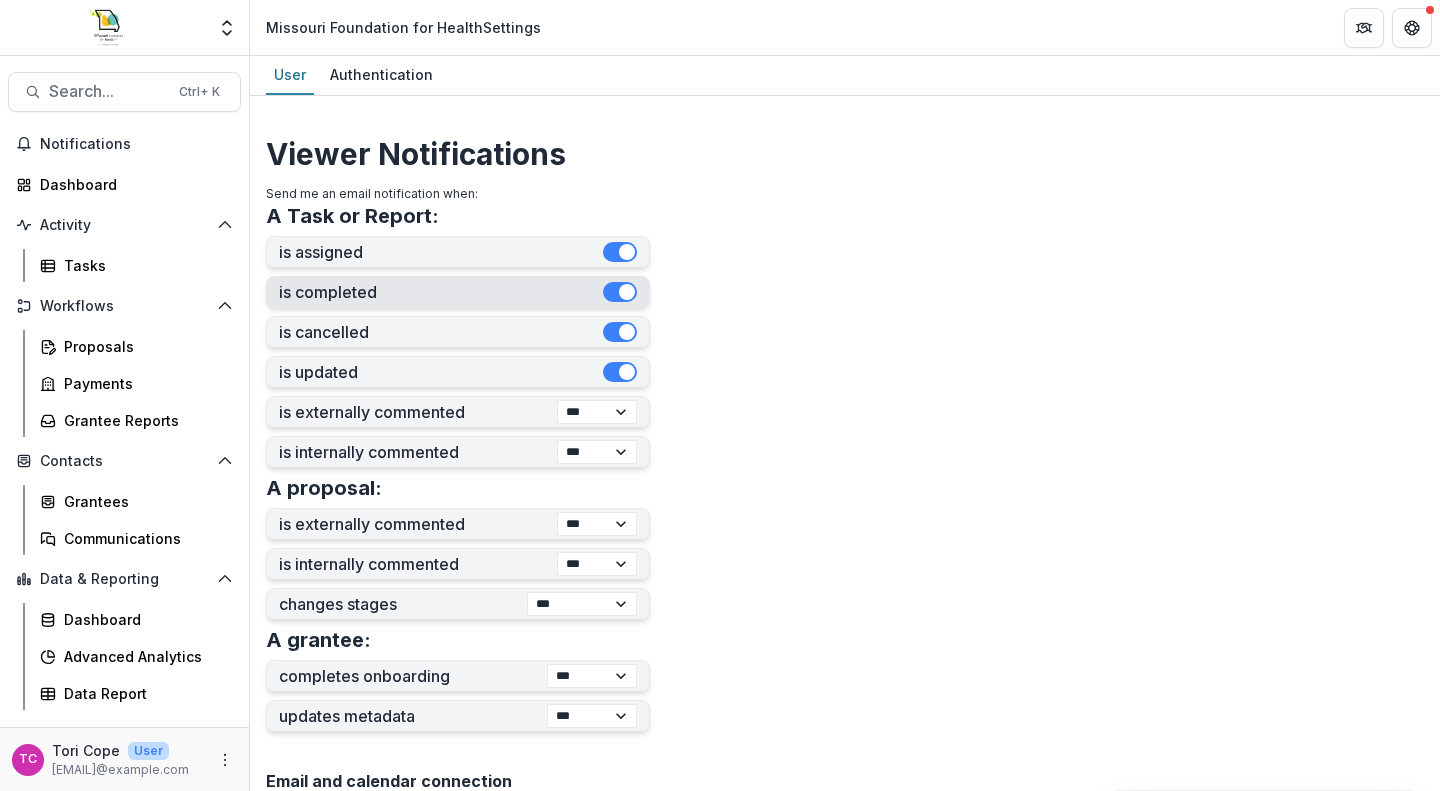 click at bounding box center [627, 292] 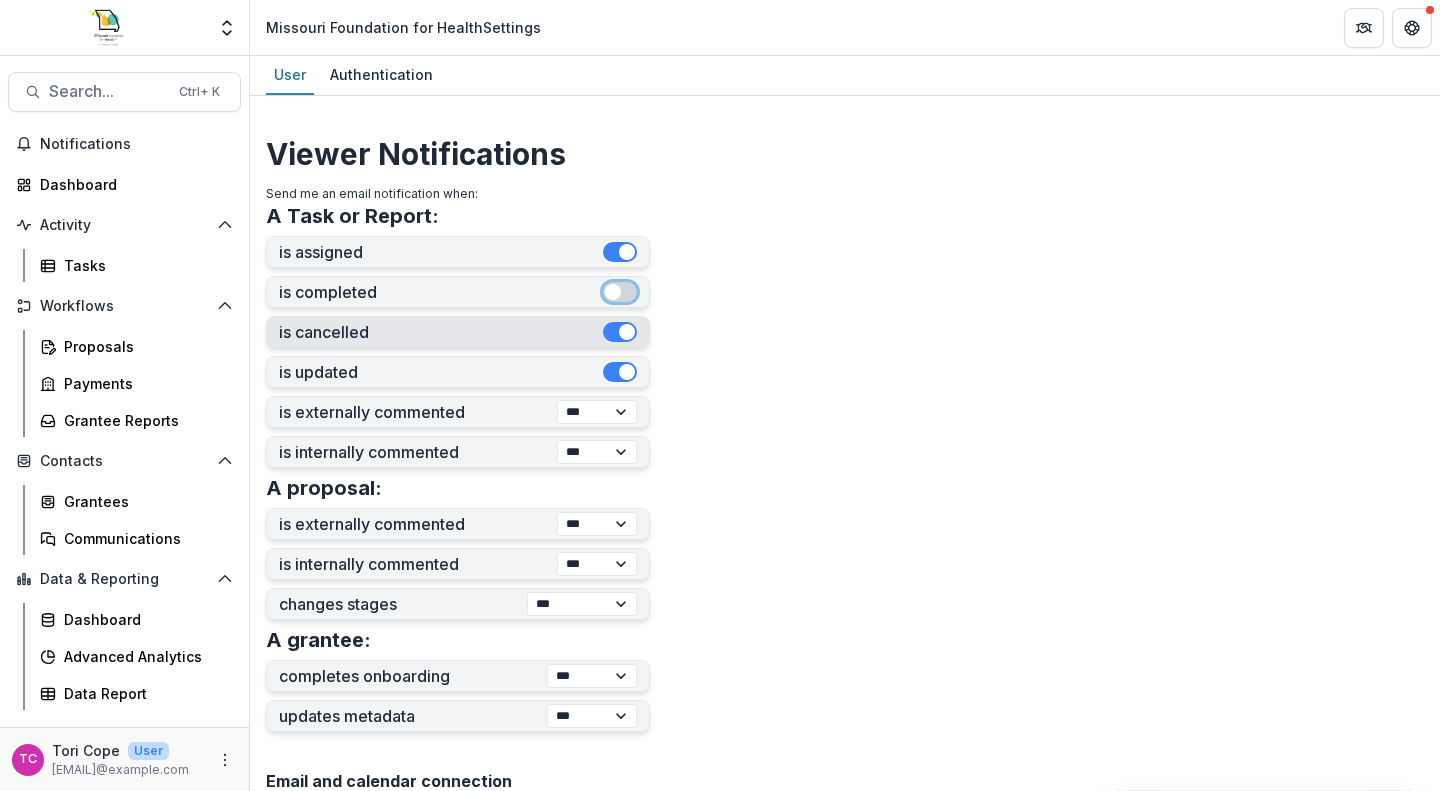 click at bounding box center [620, 332] 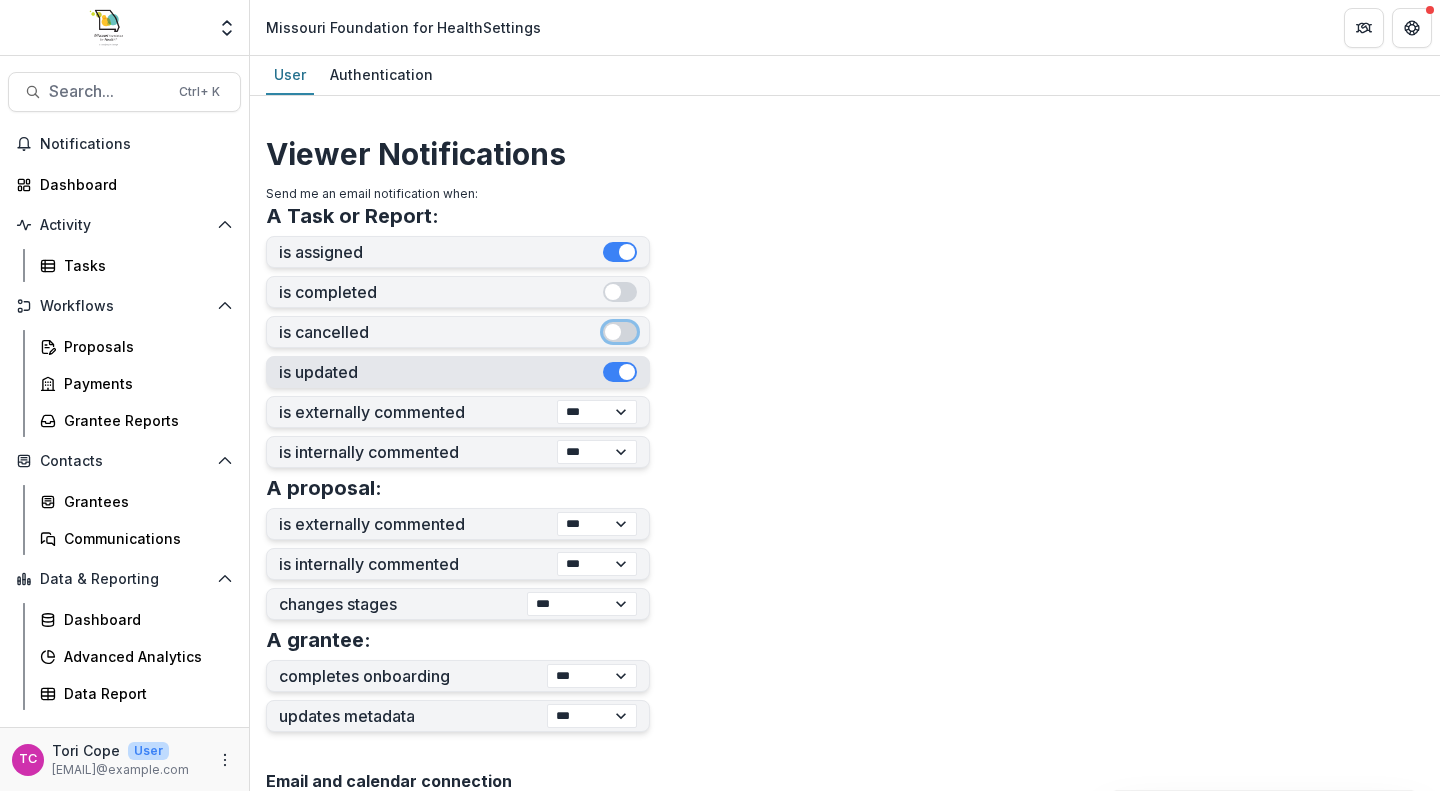 click at bounding box center [620, 372] 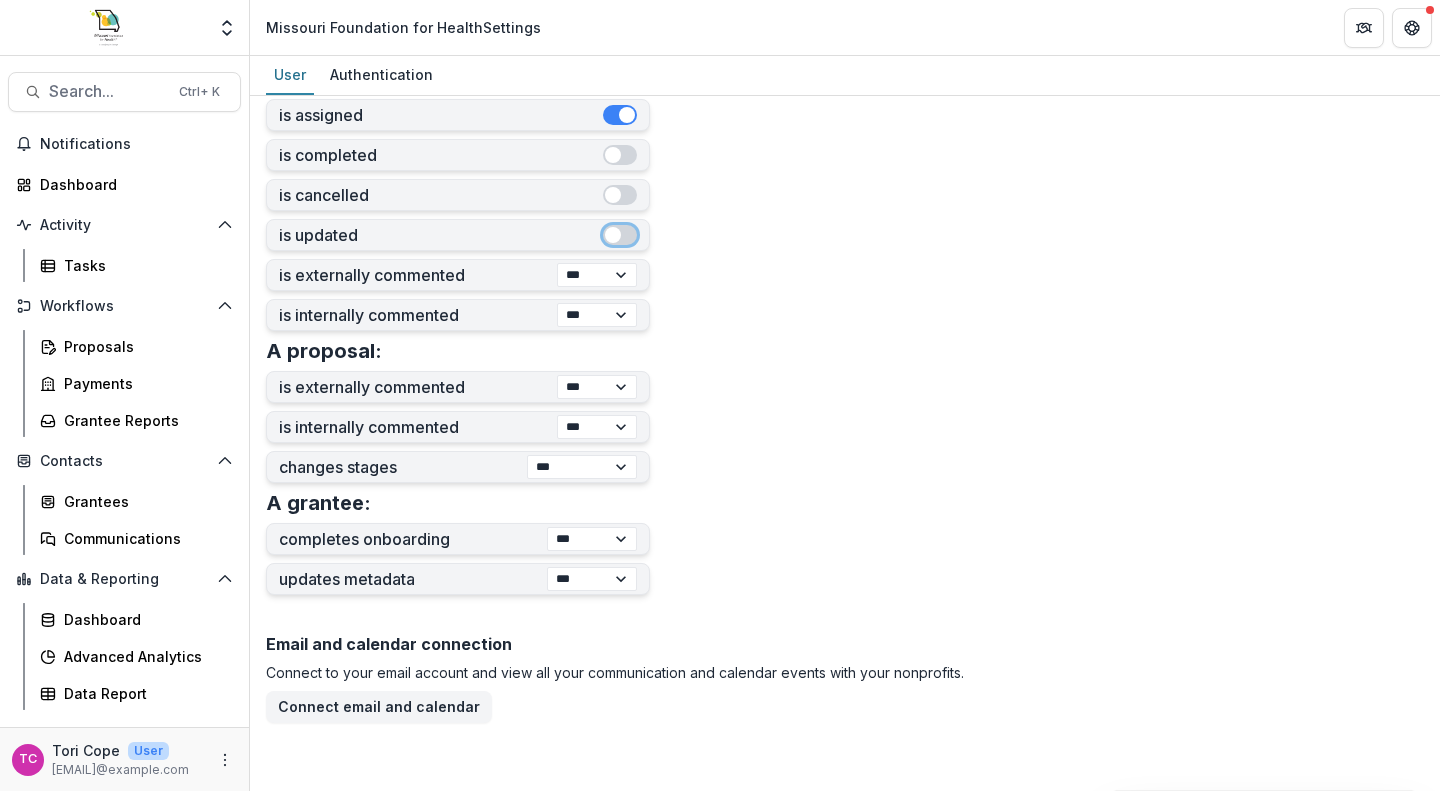 scroll, scrollTop: 553, scrollLeft: 0, axis: vertical 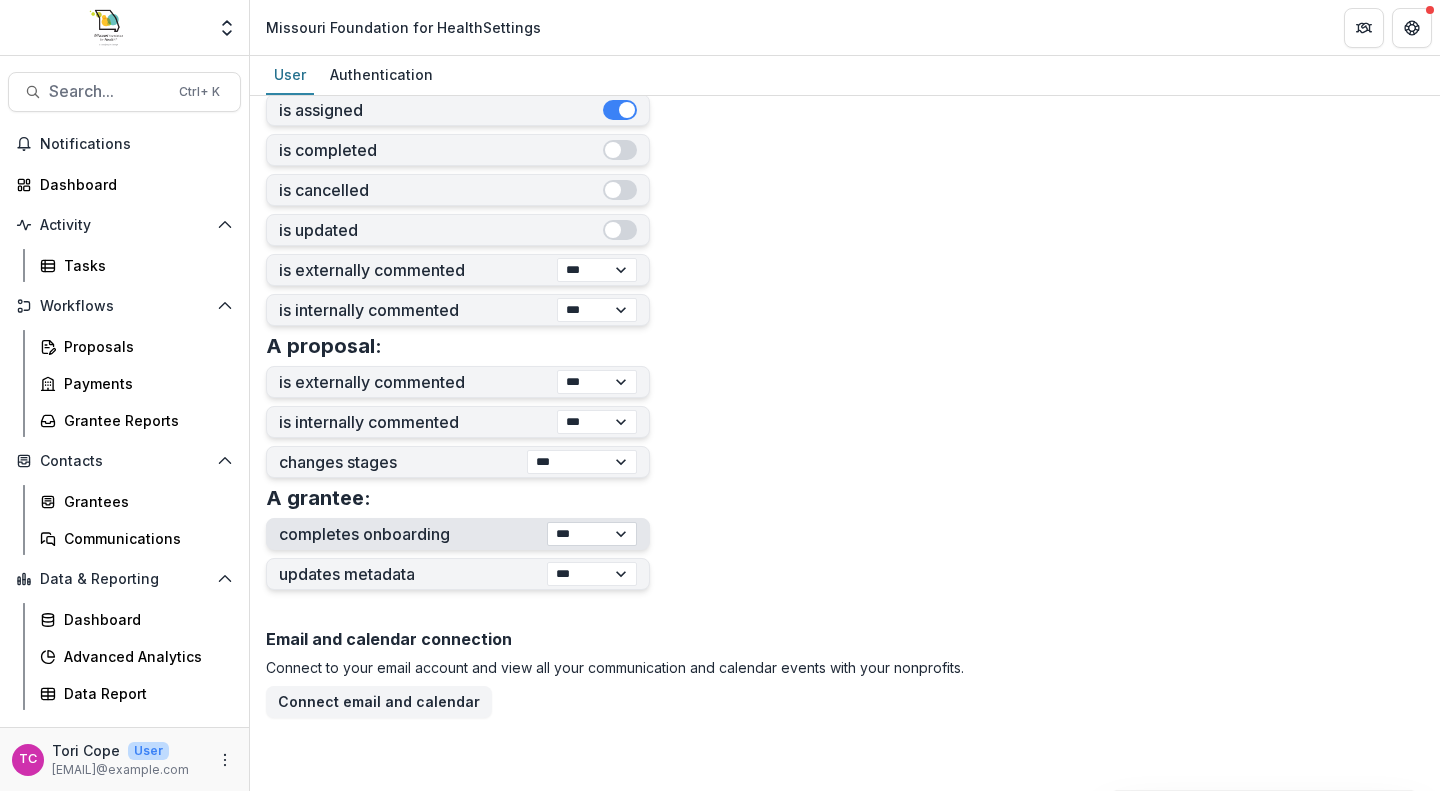 click on "**********" at bounding box center [592, 534] 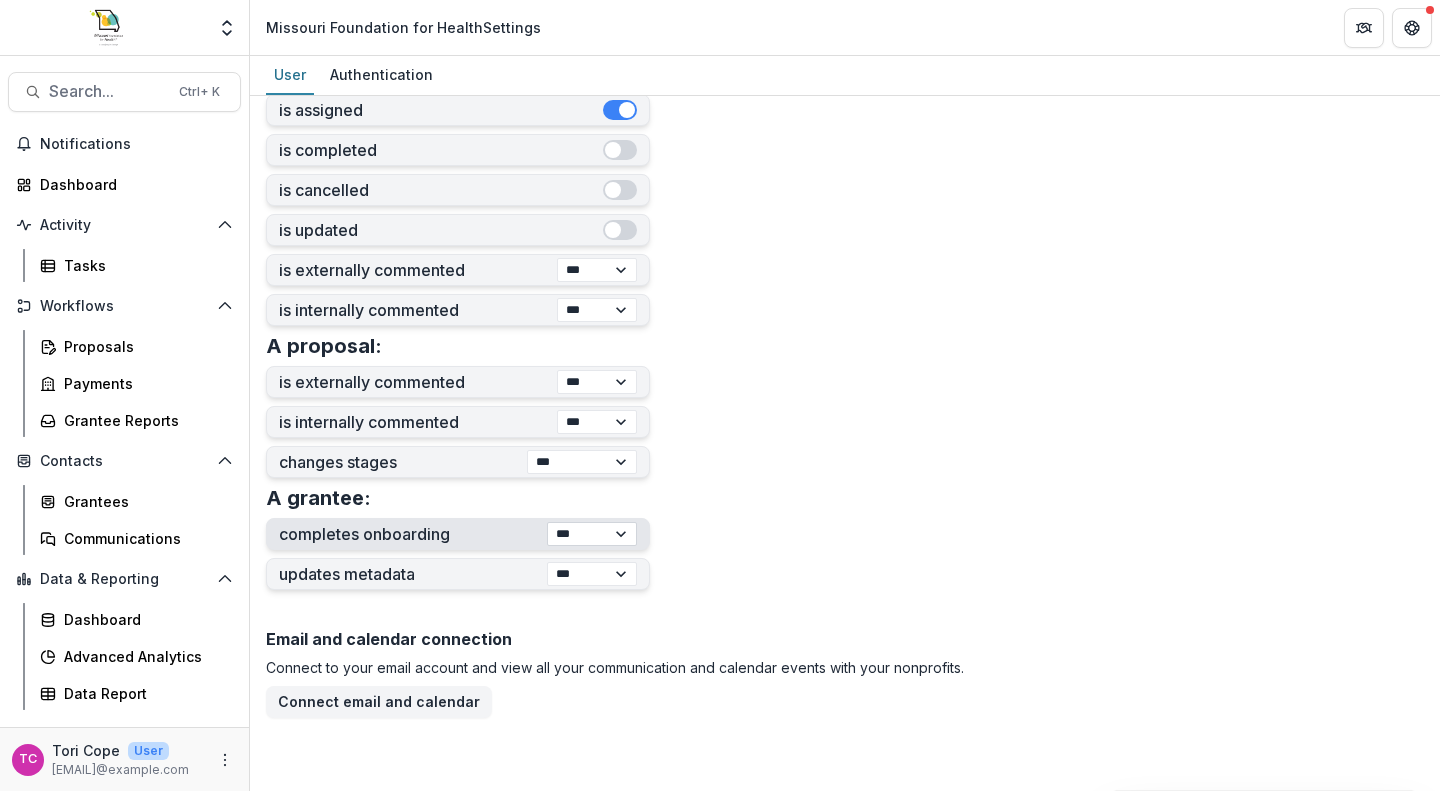select on "****" 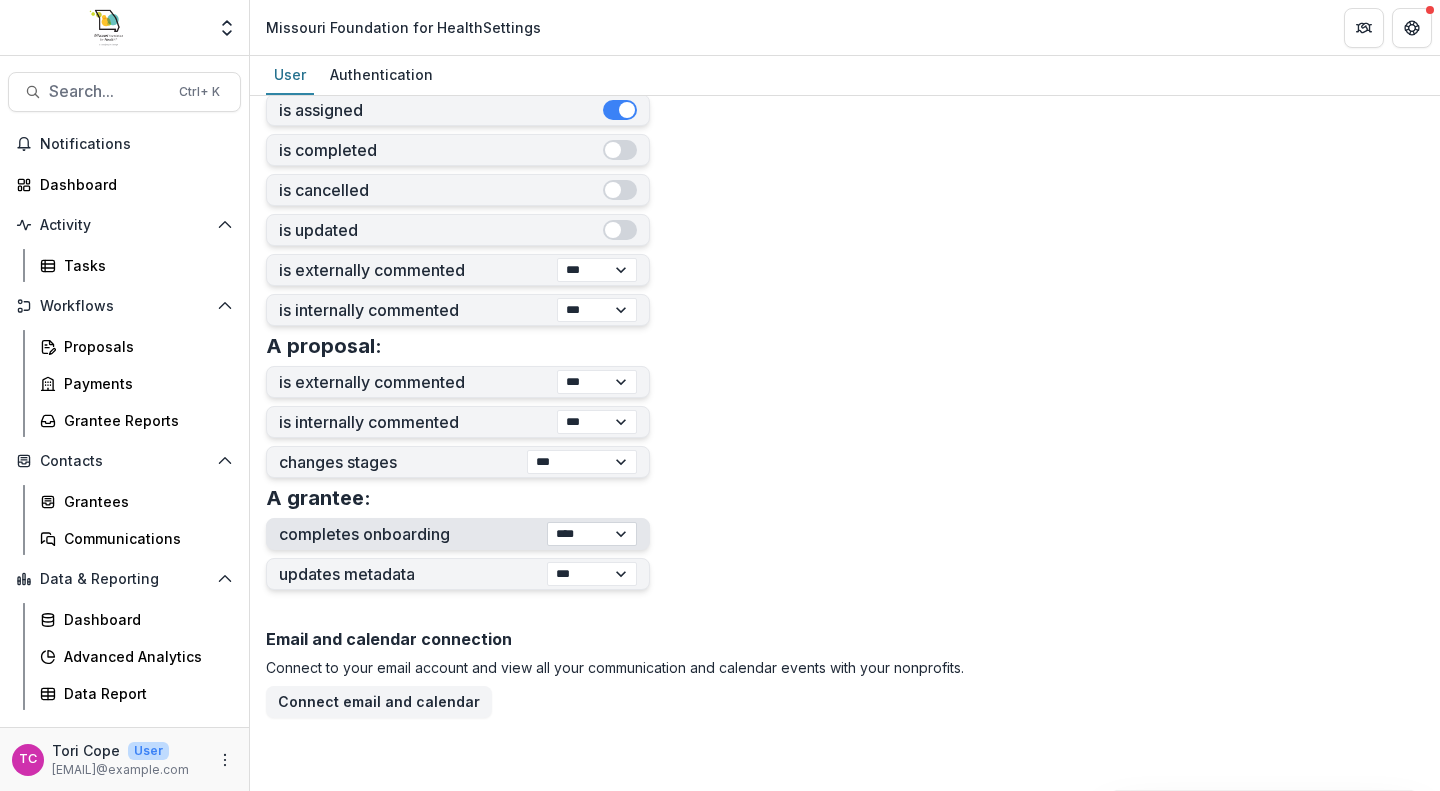 click on "**********" at bounding box center [592, 534] 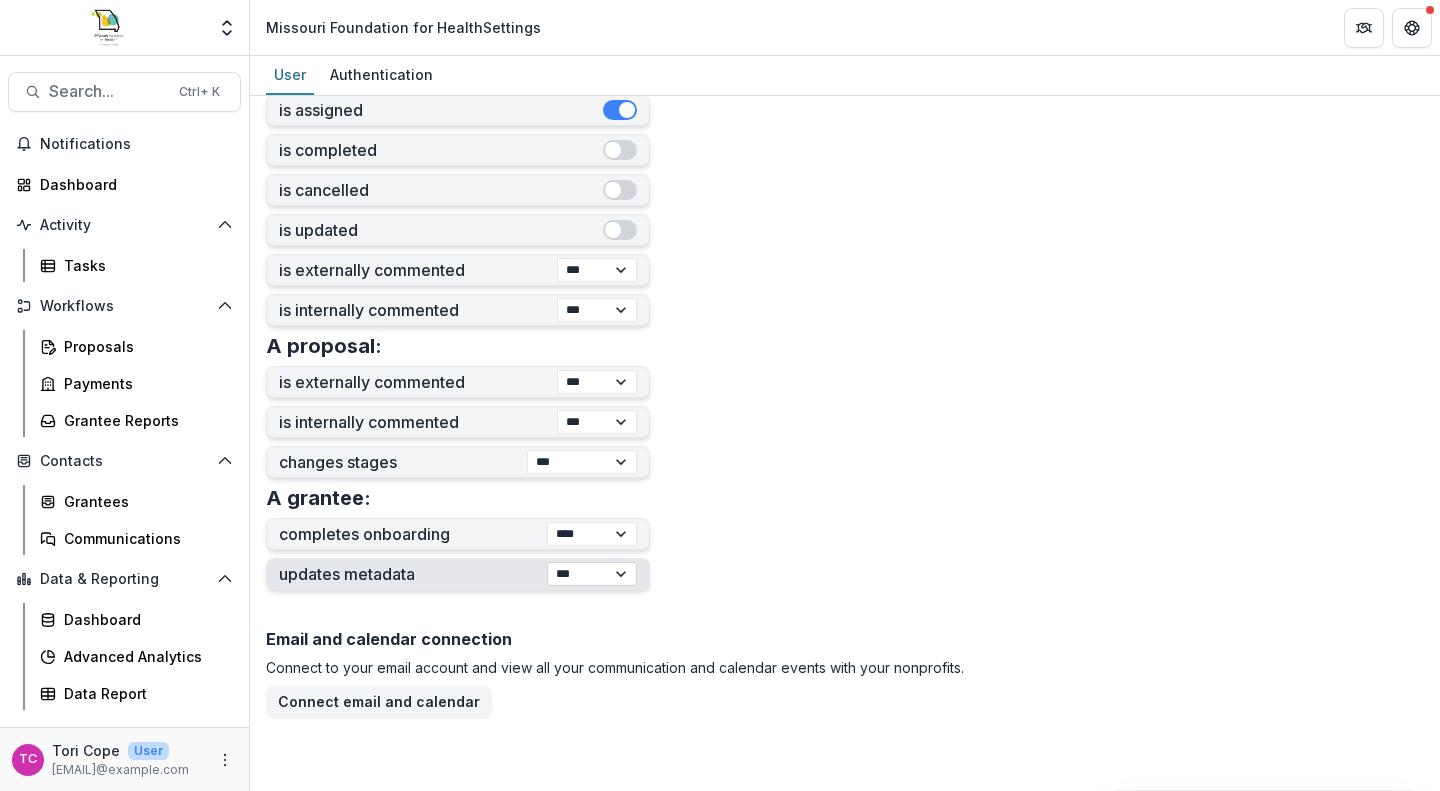 click on "**********" at bounding box center [592, 574] 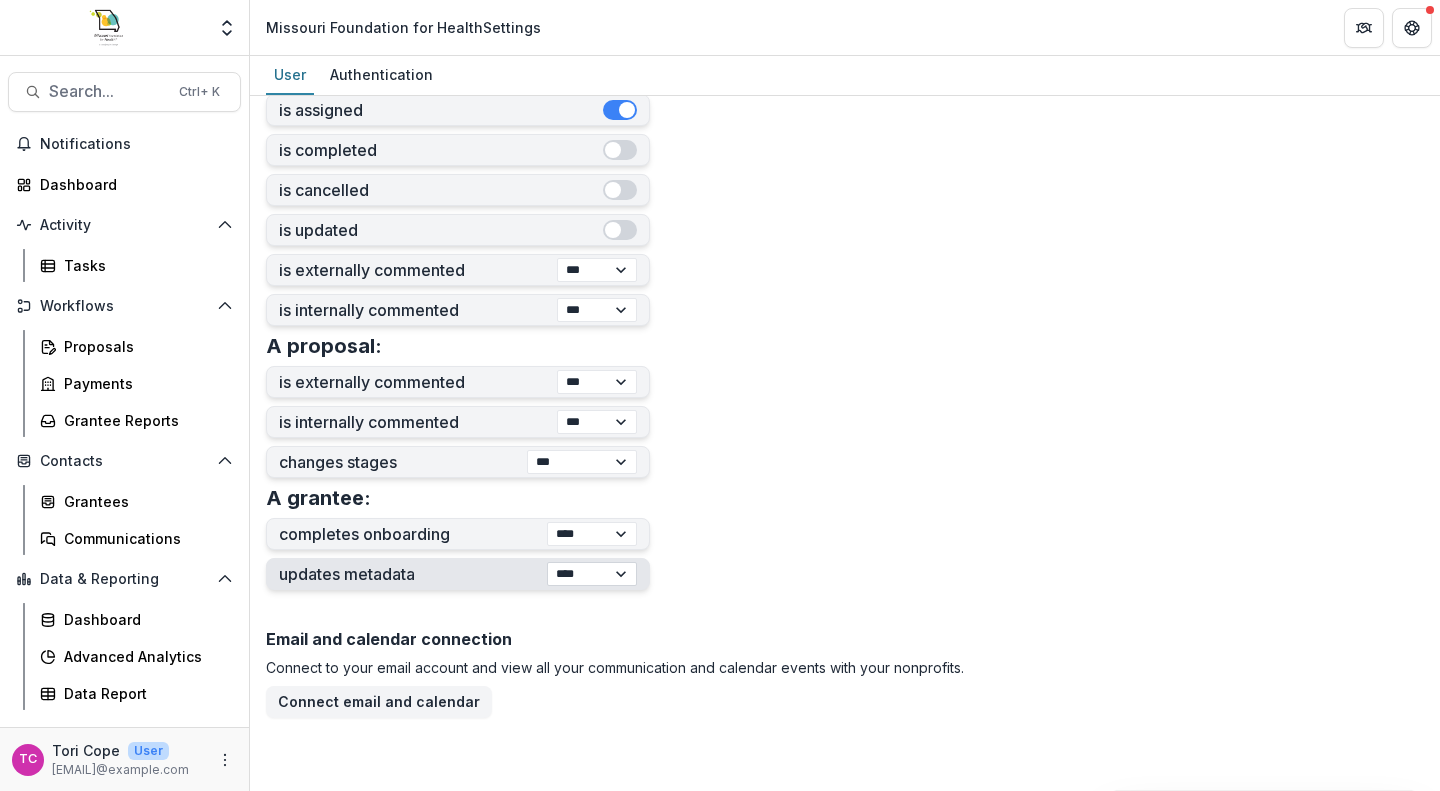 click on "**********" at bounding box center [592, 574] 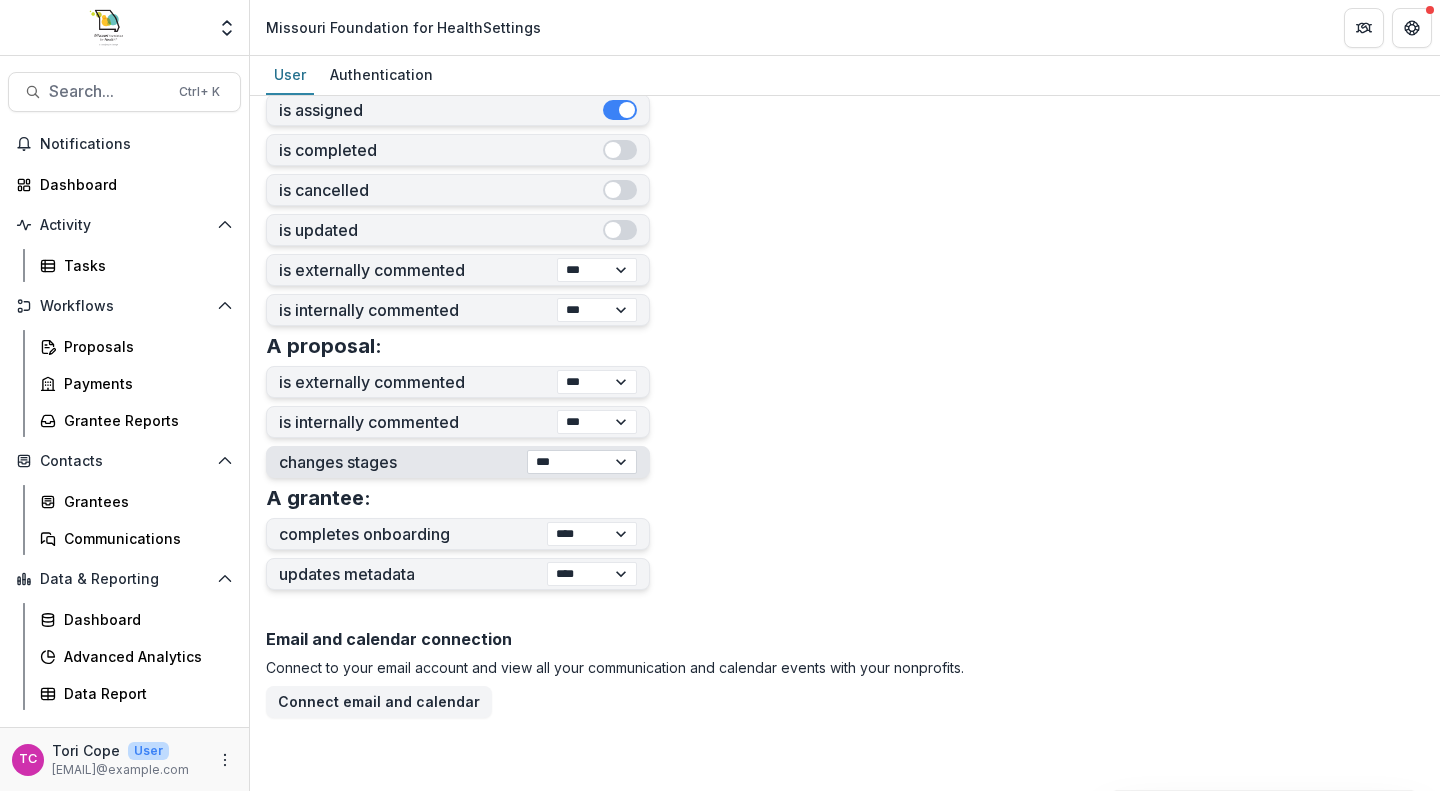 click on "**********" at bounding box center [582, 462] 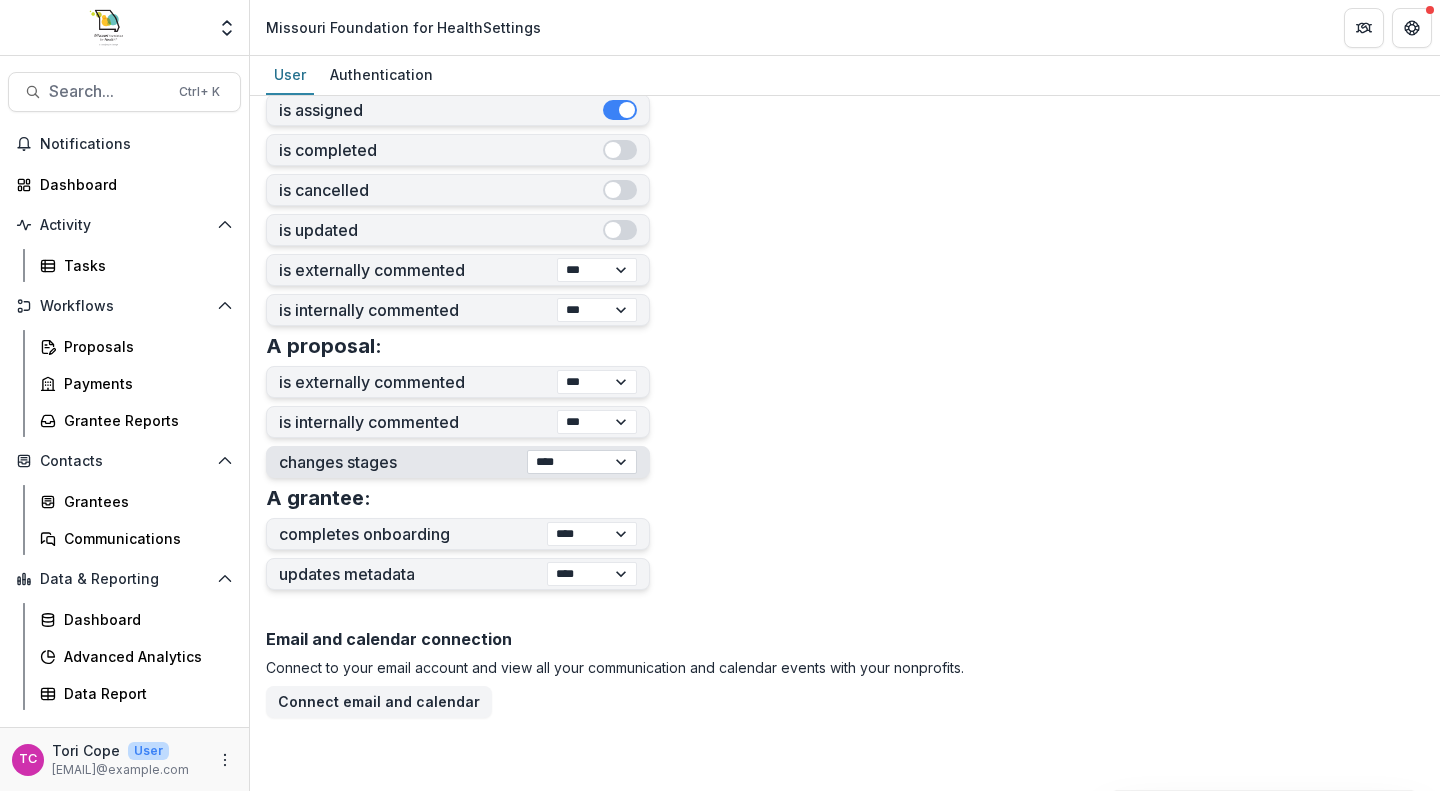 click on "**********" at bounding box center (582, 462) 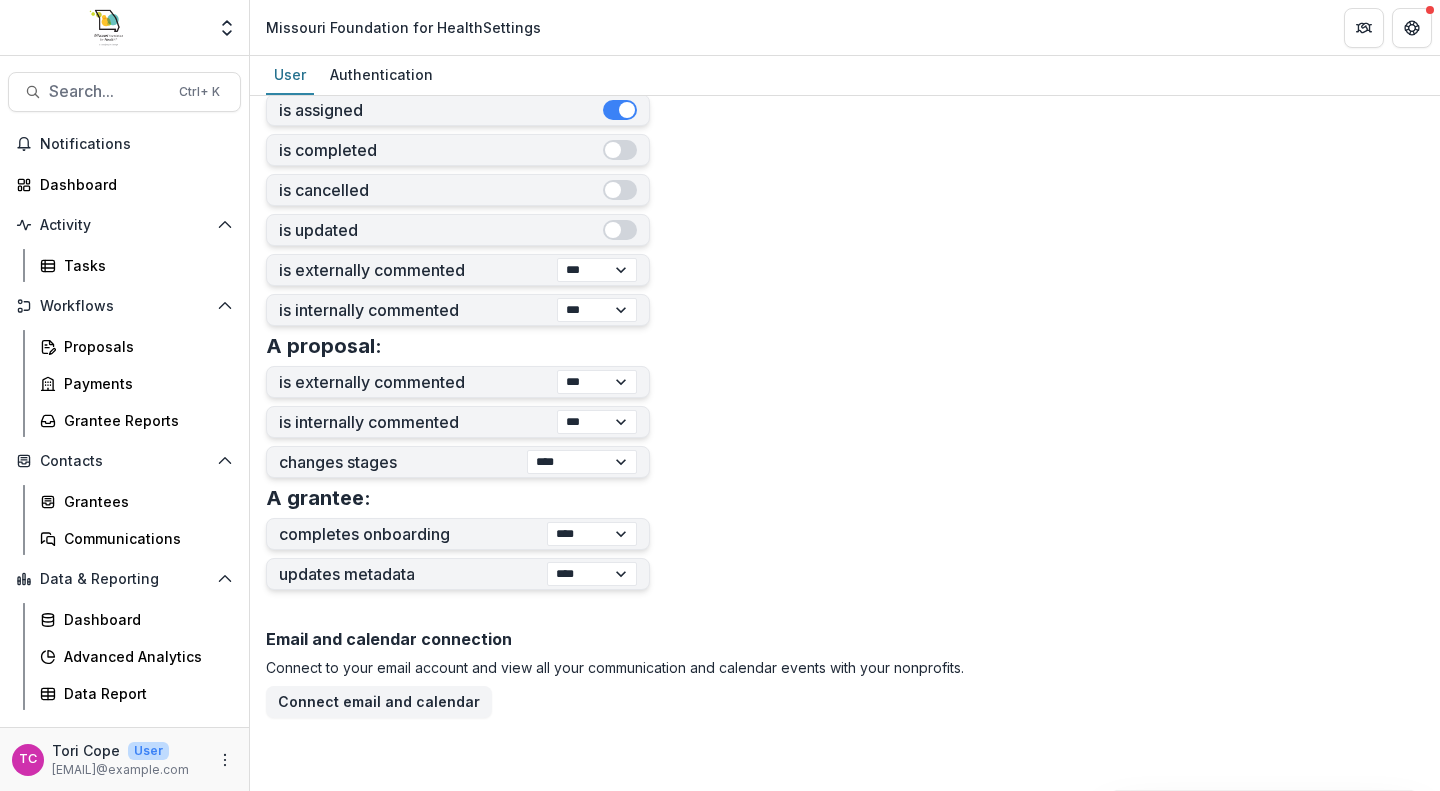 click on "**********" at bounding box center [845, 317] 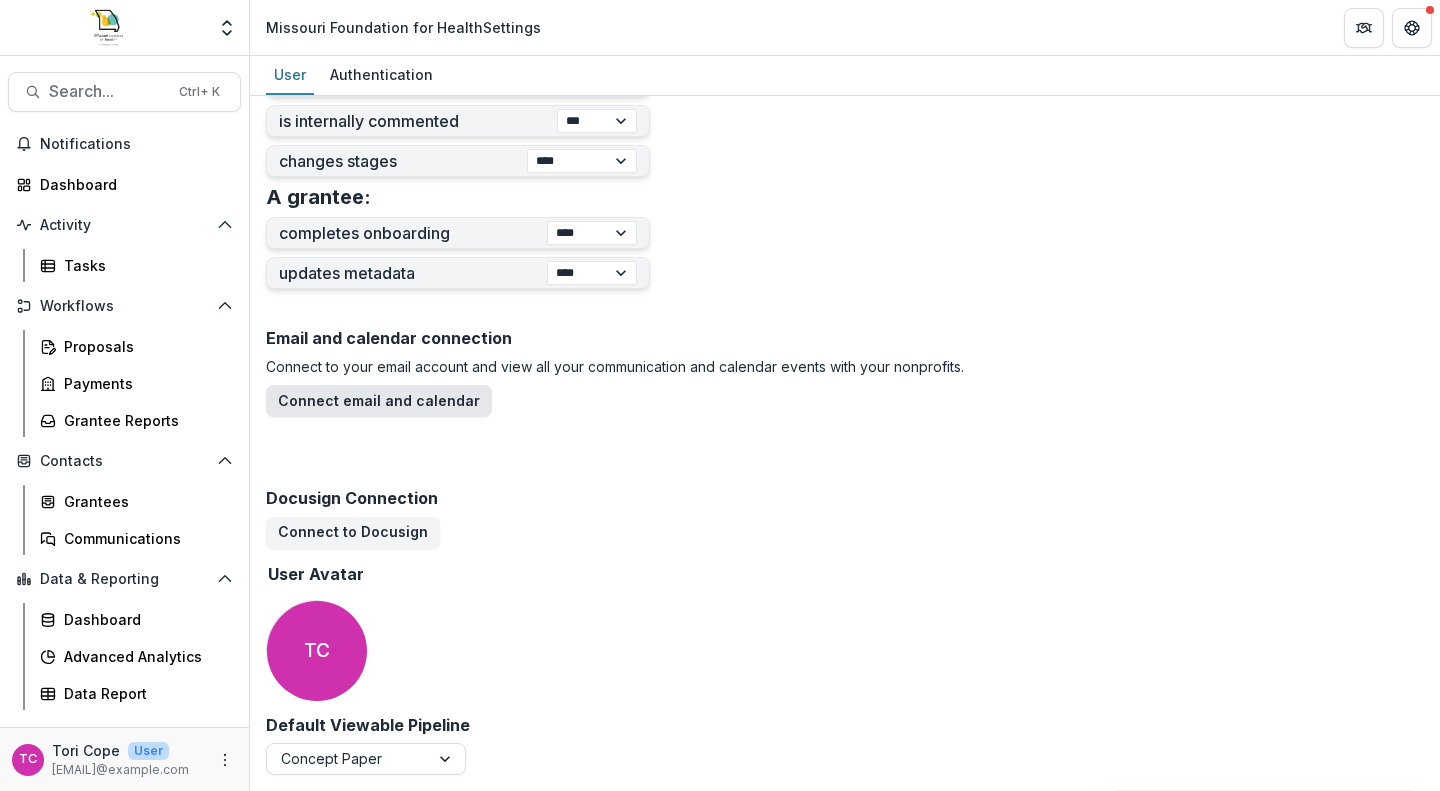 click on "Connect email and calendar" at bounding box center (379, 401) 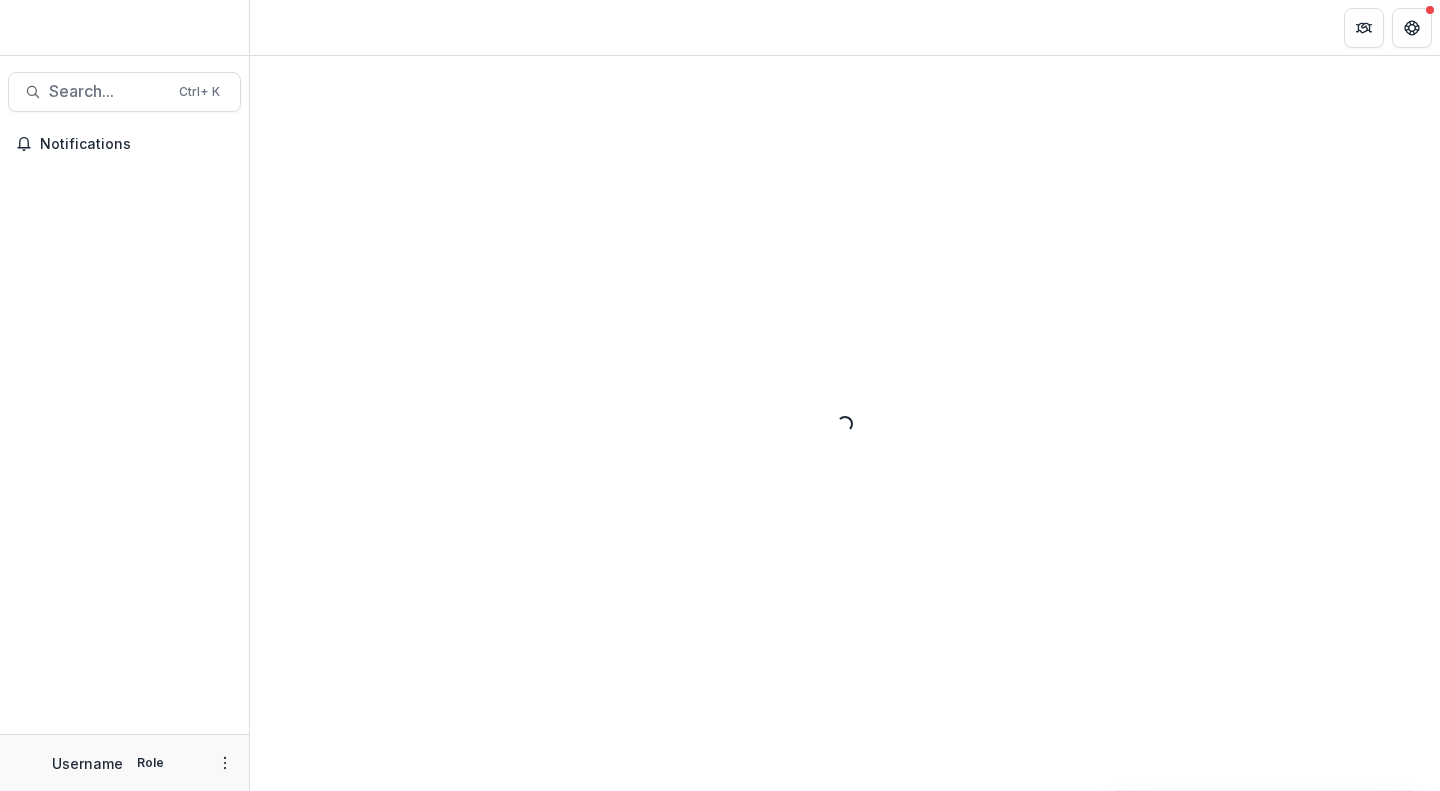 scroll, scrollTop: 0, scrollLeft: 0, axis: both 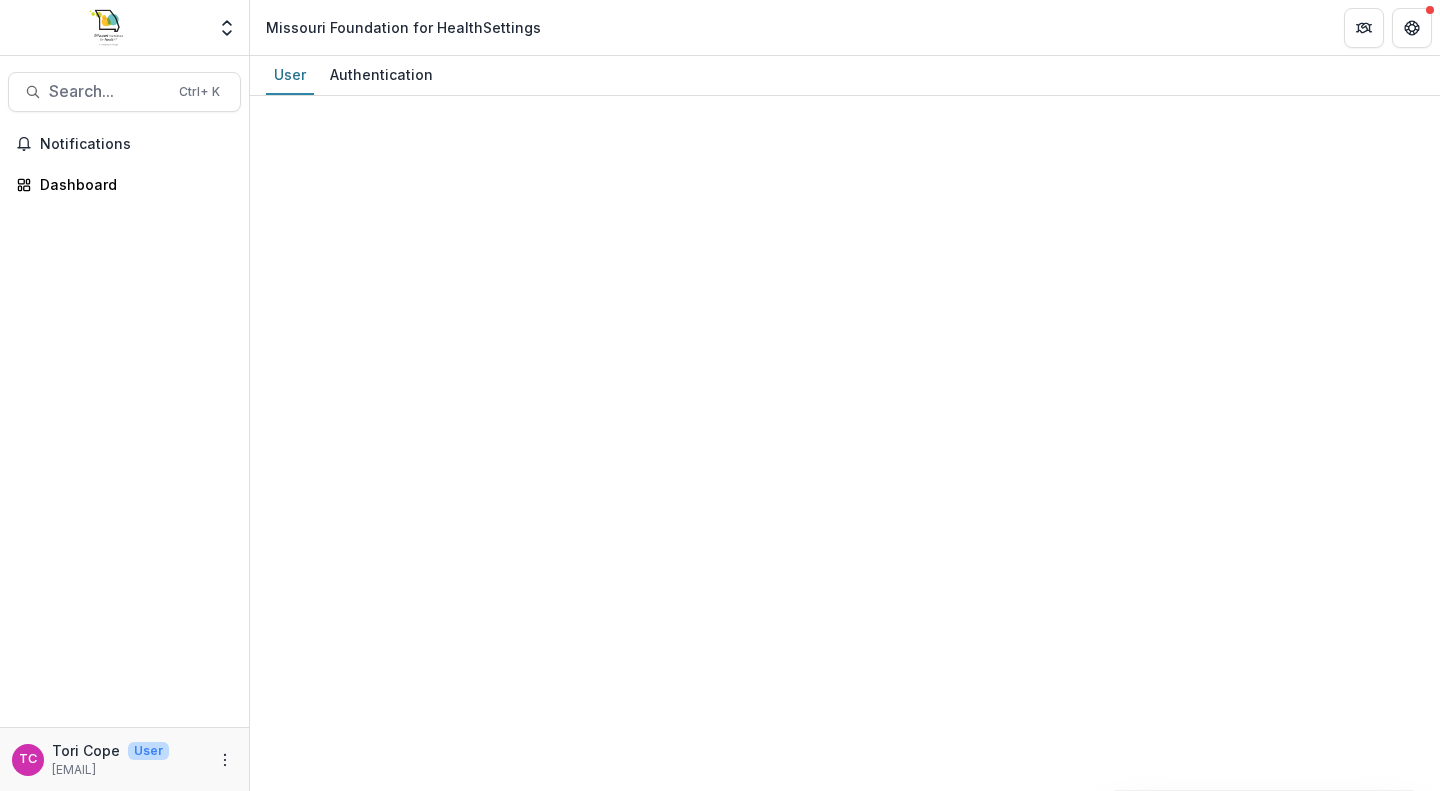 select on "****" 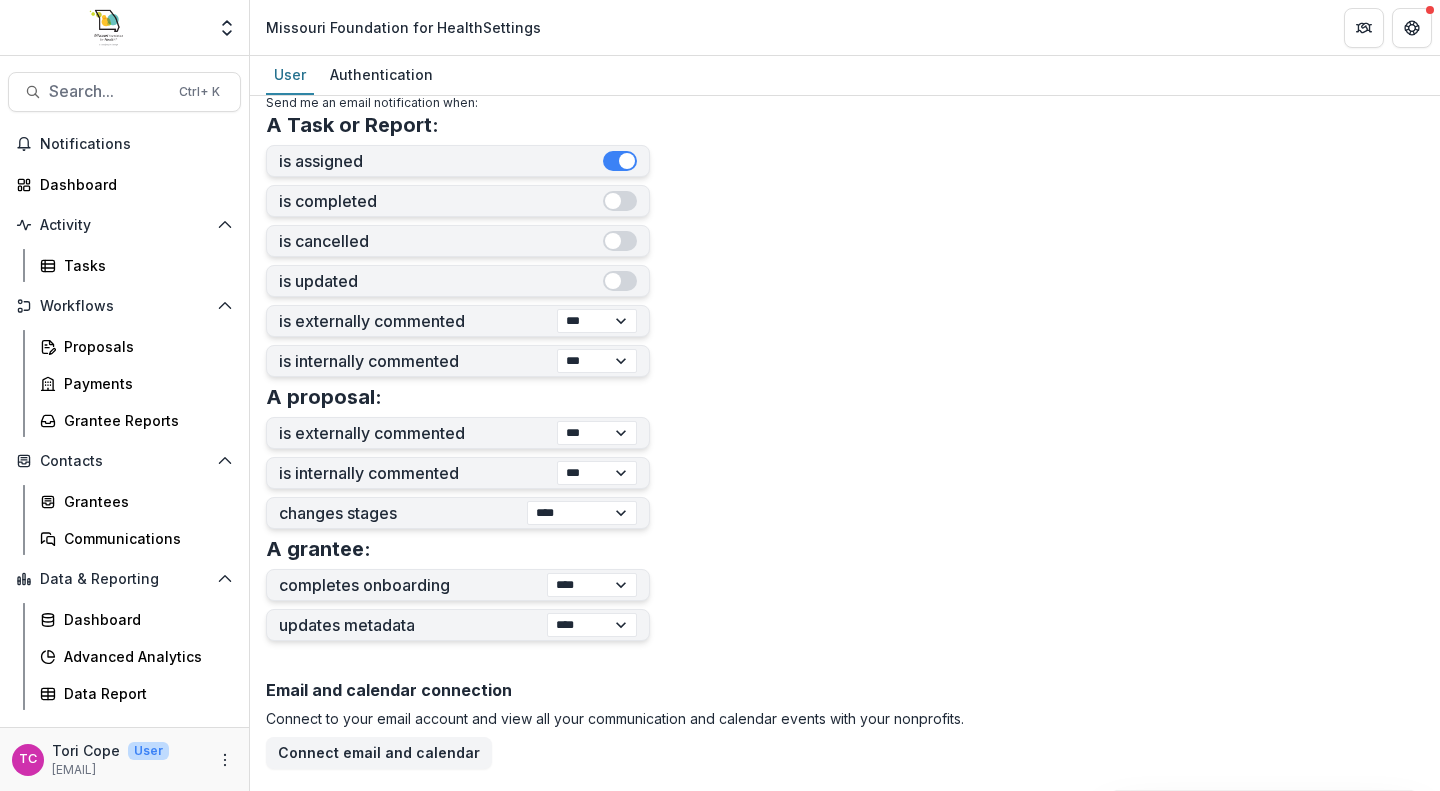 scroll, scrollTop: 854, scrollLeft: 0, axis: vertical 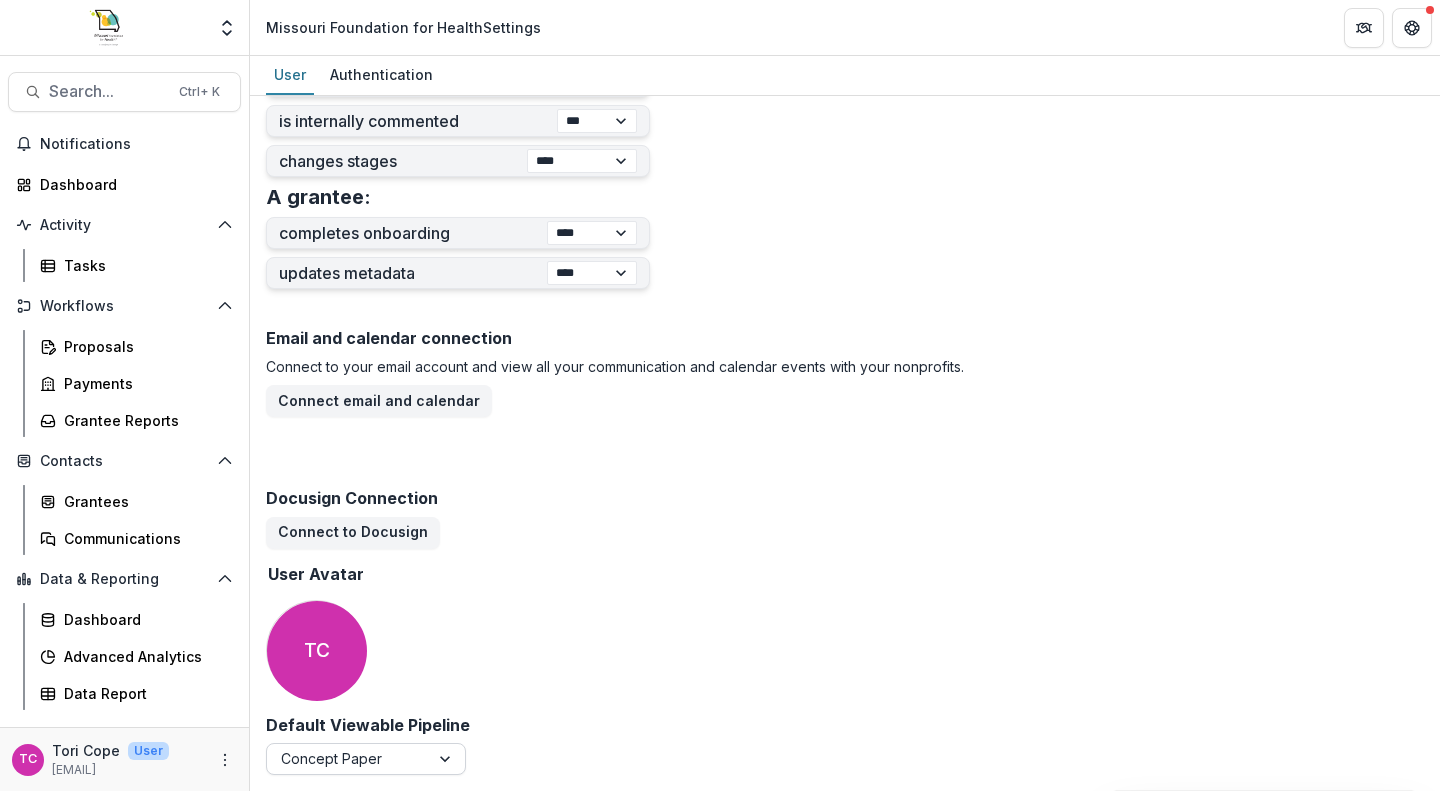 click at bounding box center (447, 759) 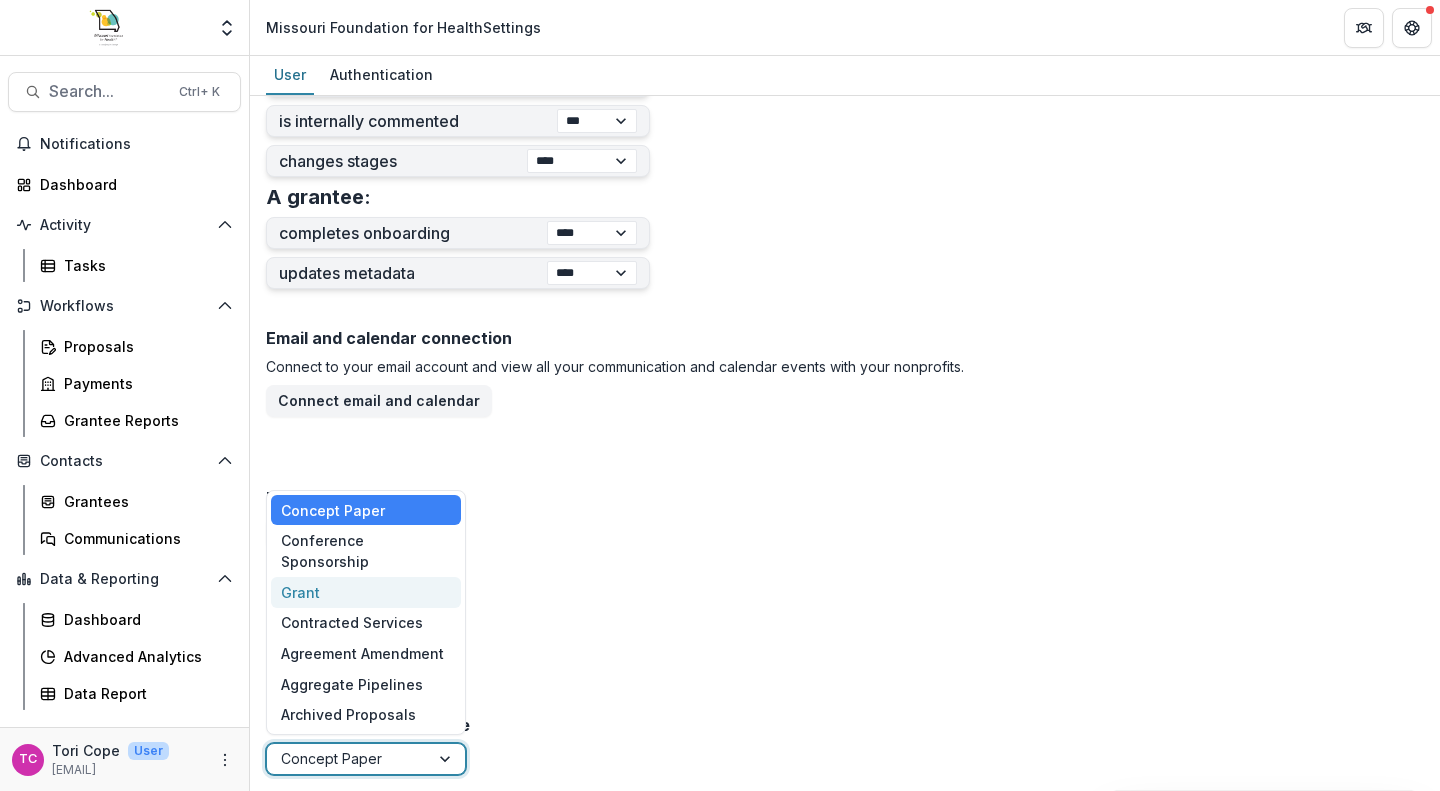click on "Grant" at bounding box center (366, 592) 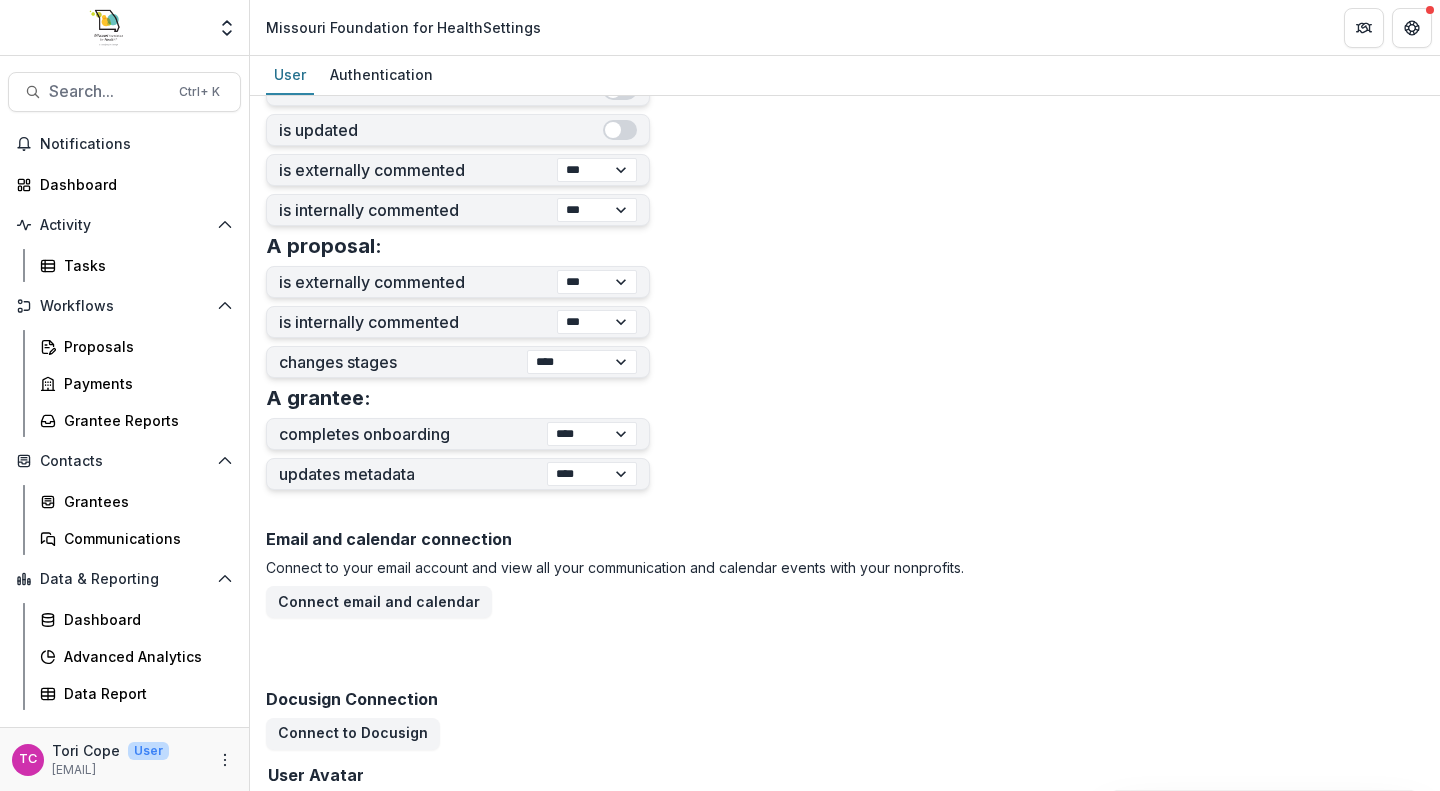 scroll, scrollTop: 854, scrollLeft: 0, axis: vertical 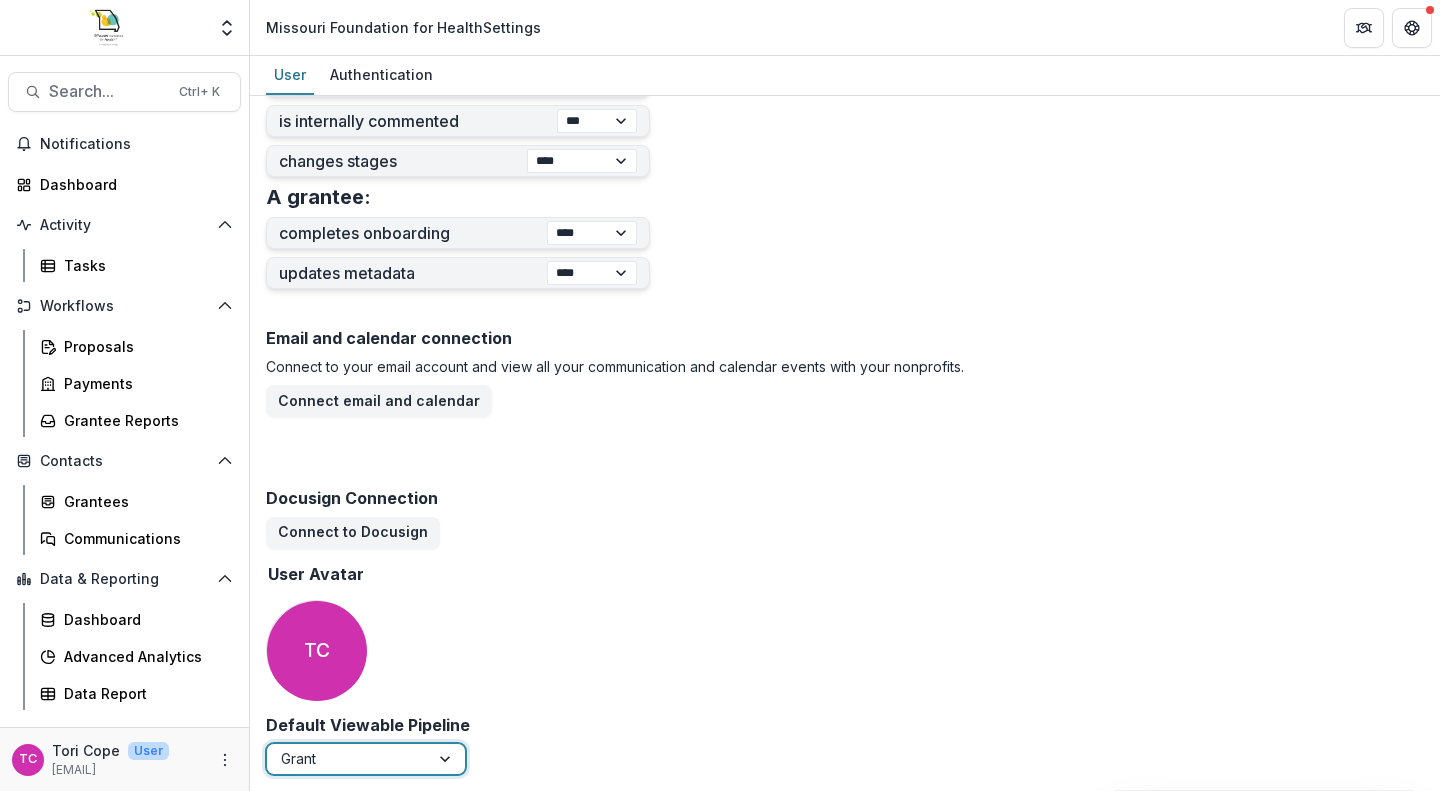 click at bounding box center [447, 759] 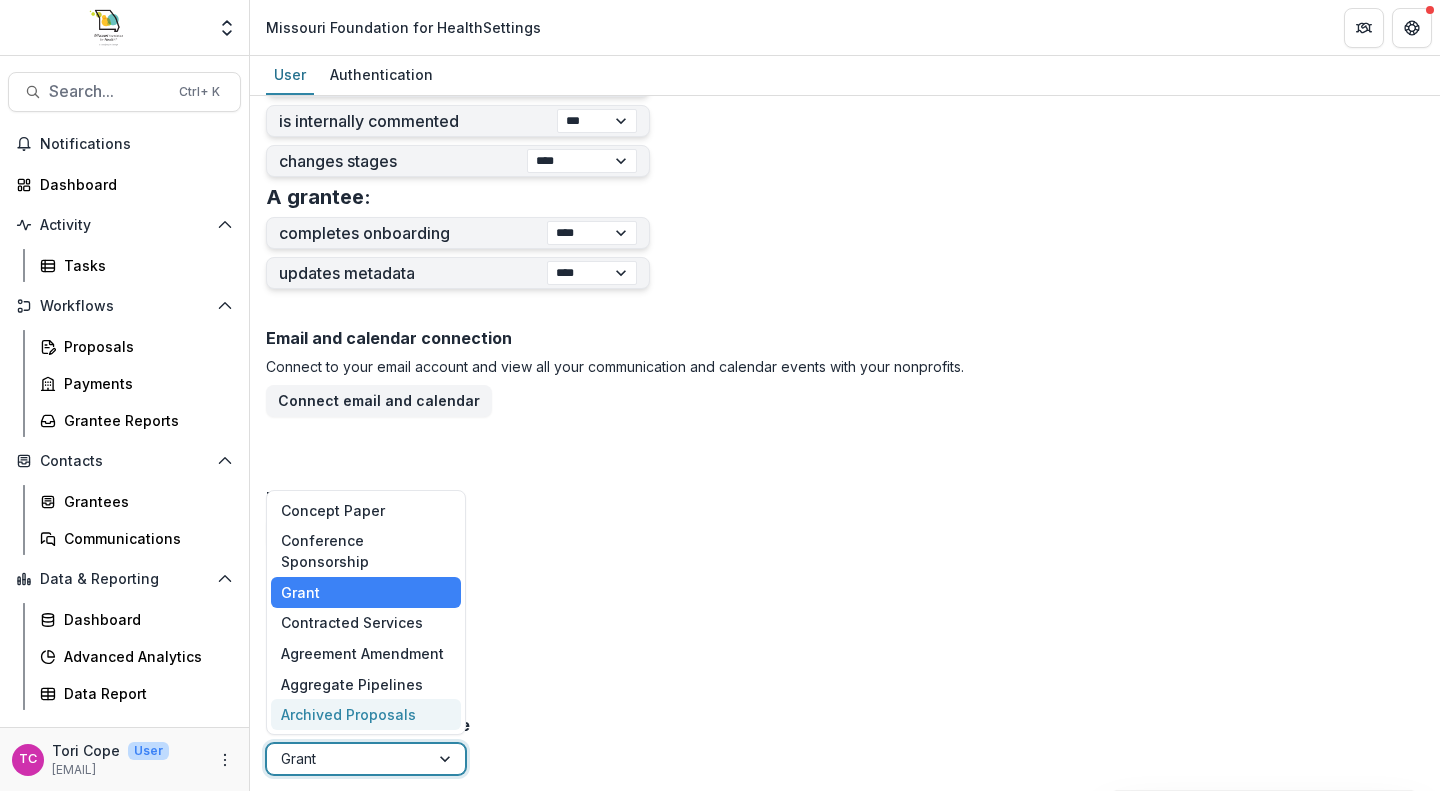 click on "Email and calendar connection Connect to your email account and view all your communication and calendar events with your nonprofits. Connect email and calendar Docusign Connection Connect to Docusign User Avatar Update TC" at bounding box center (845, 518) 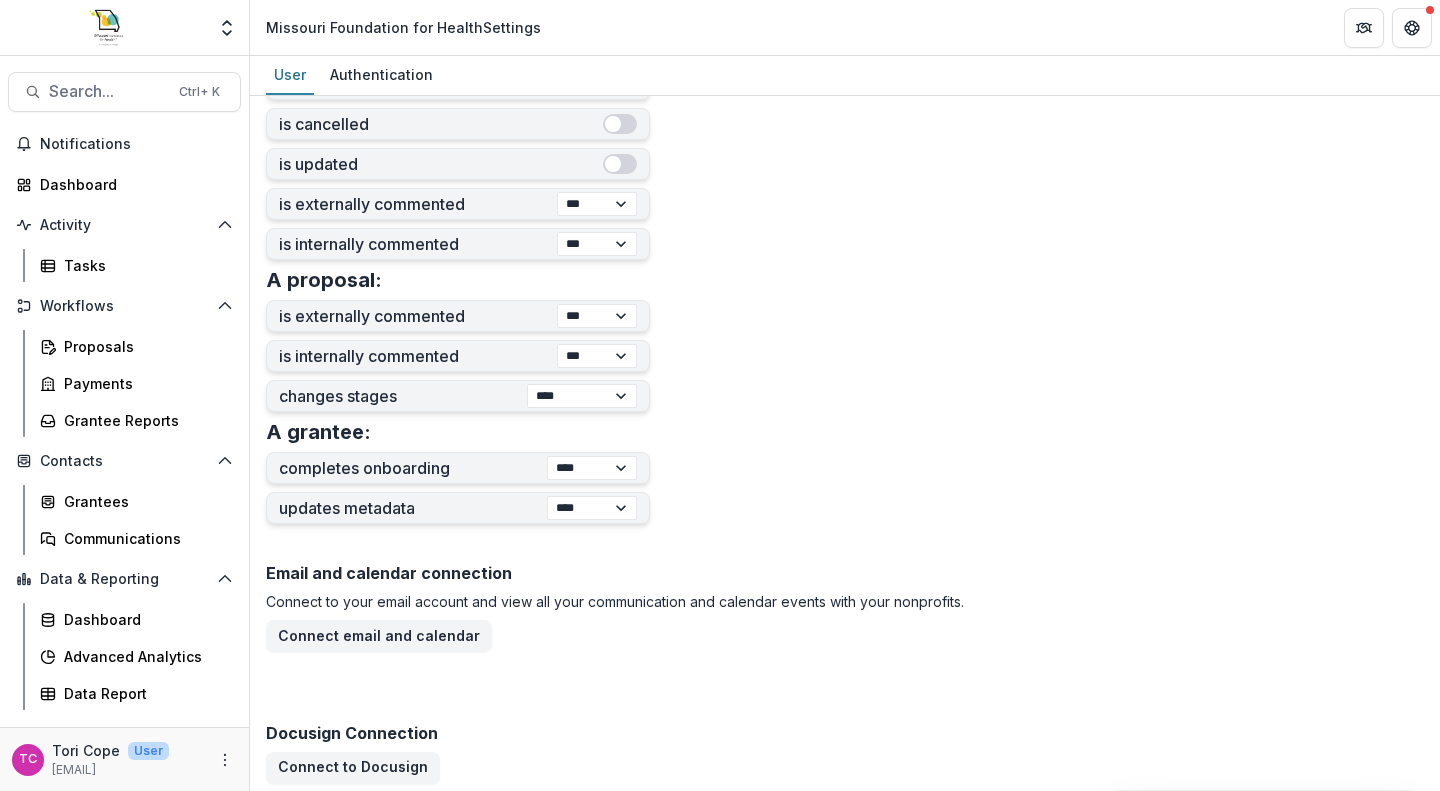 scroll, scrollTop: 854, scrollLeft: 0, axis: vertical 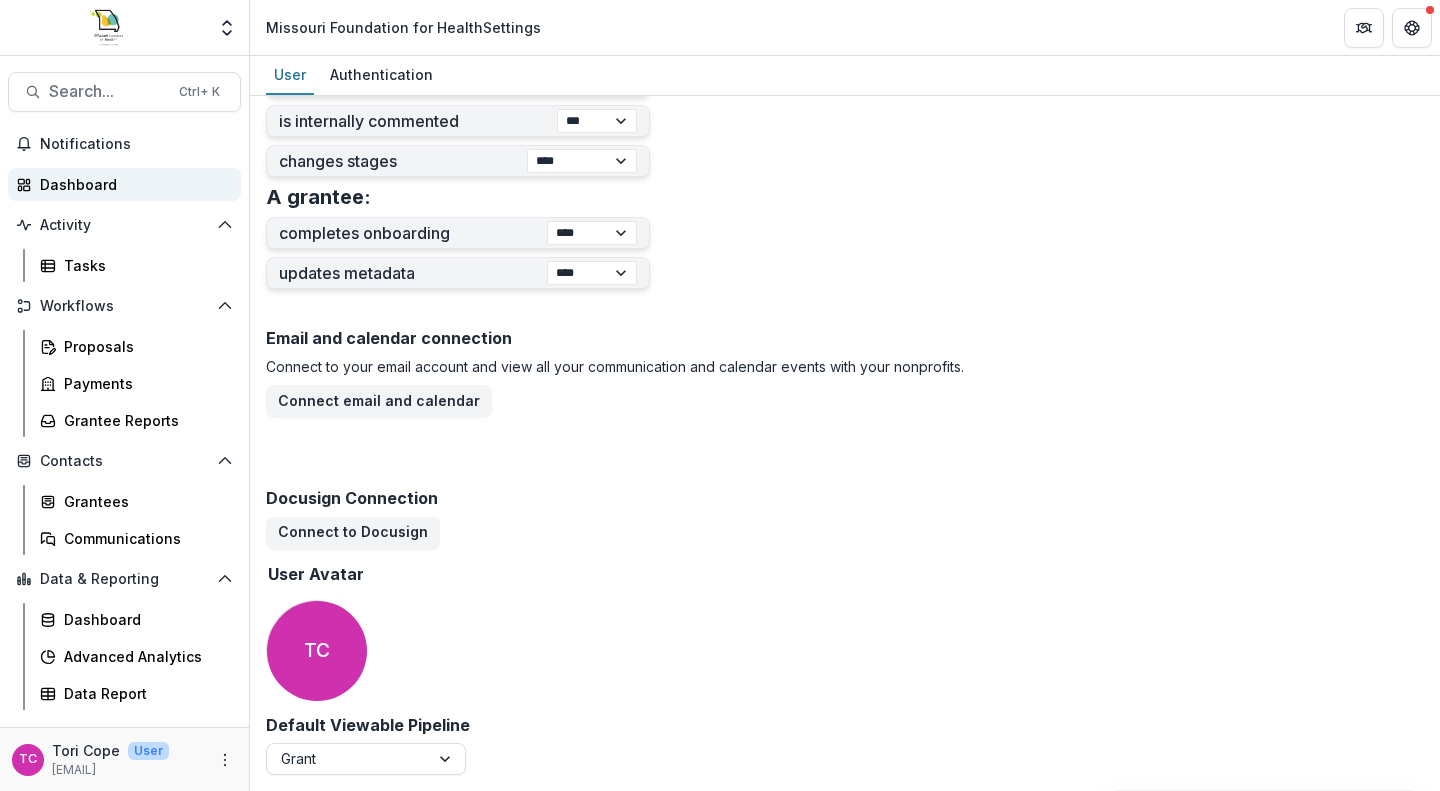 click on "Dashboard" at bounding box center (132, 184) 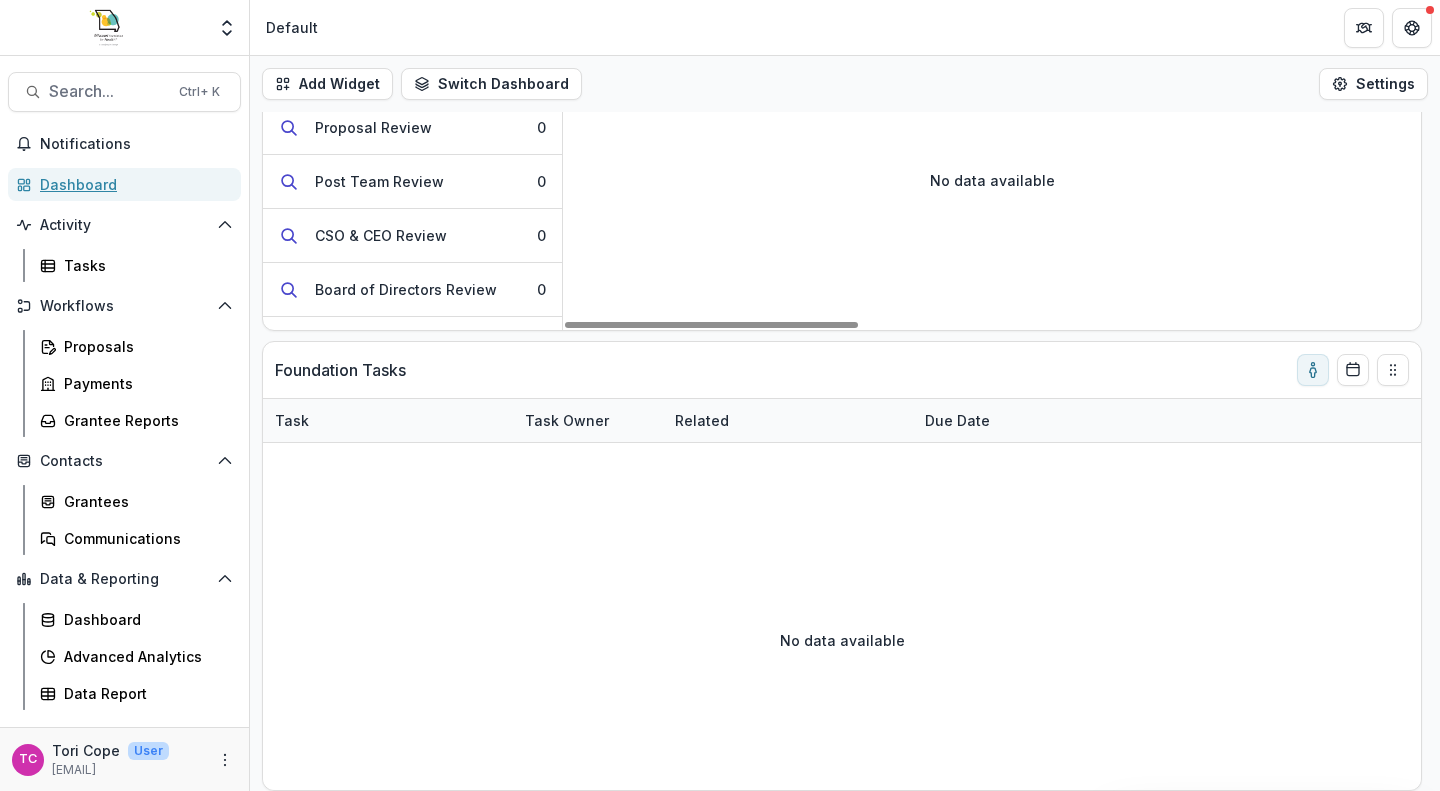 scroll, scrollTop: 0, scrollLeft: 0, axis: both 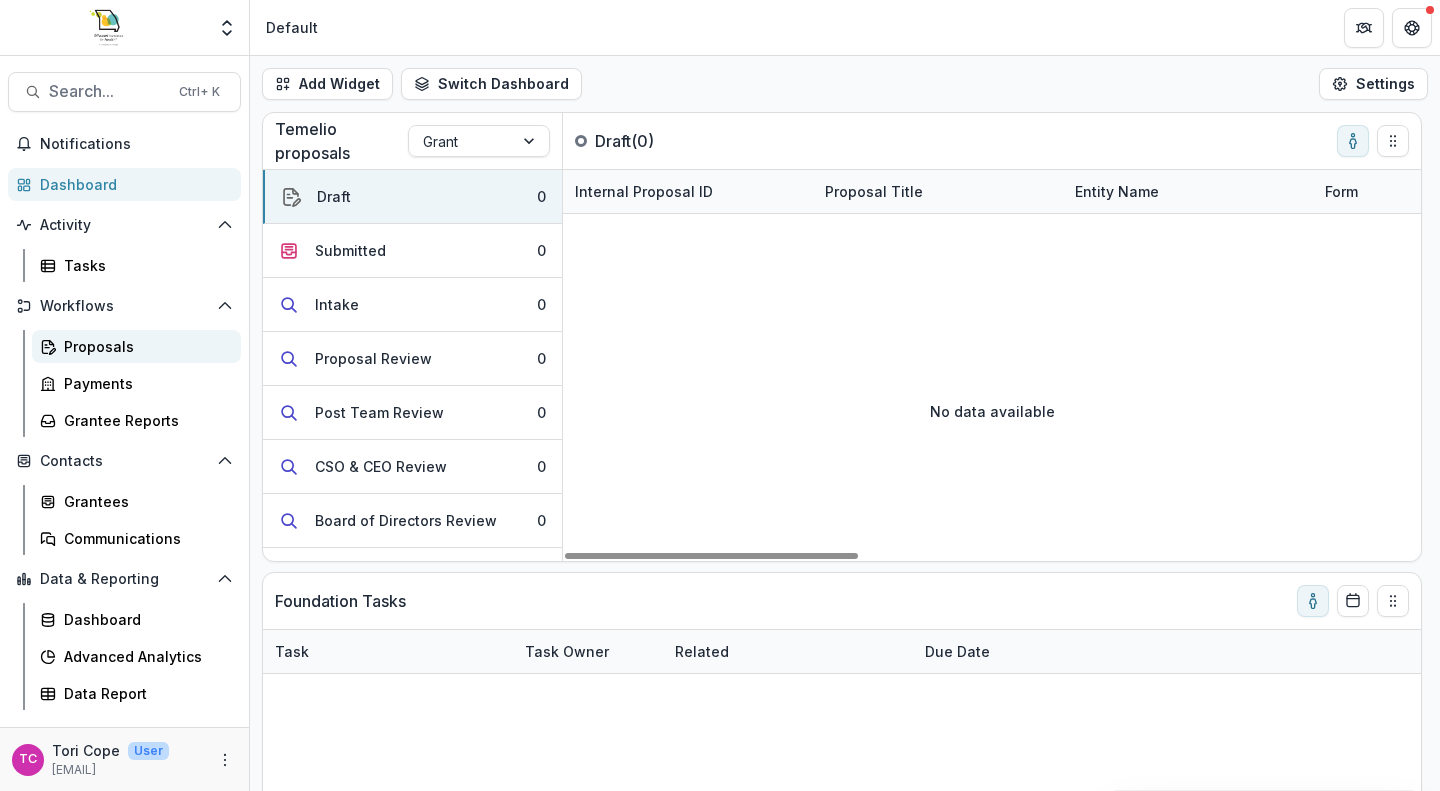 click on "Proposals" at bounding box center (144, 346) 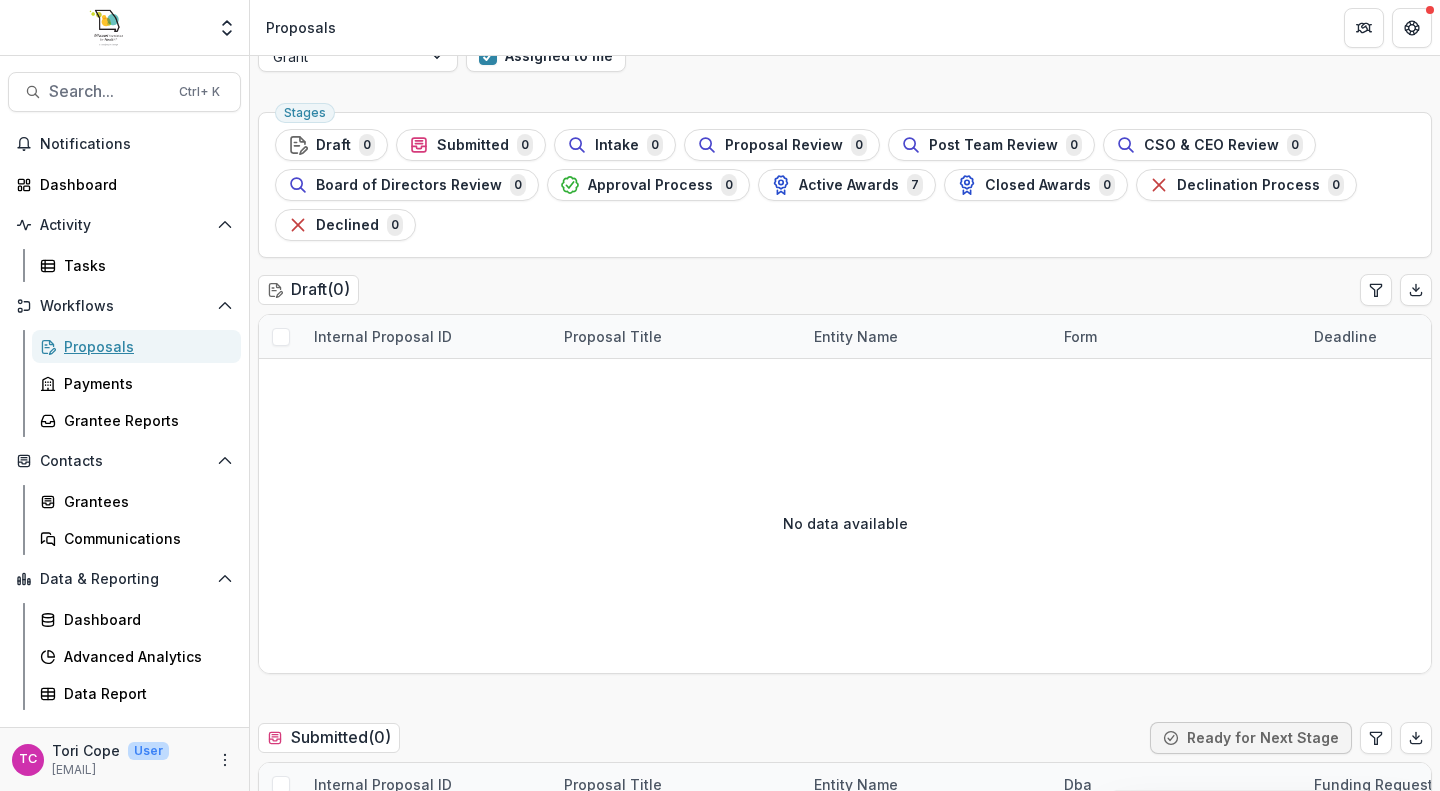 scroll, scrollTop: 33, scrollLeft: 0, axis: vertical 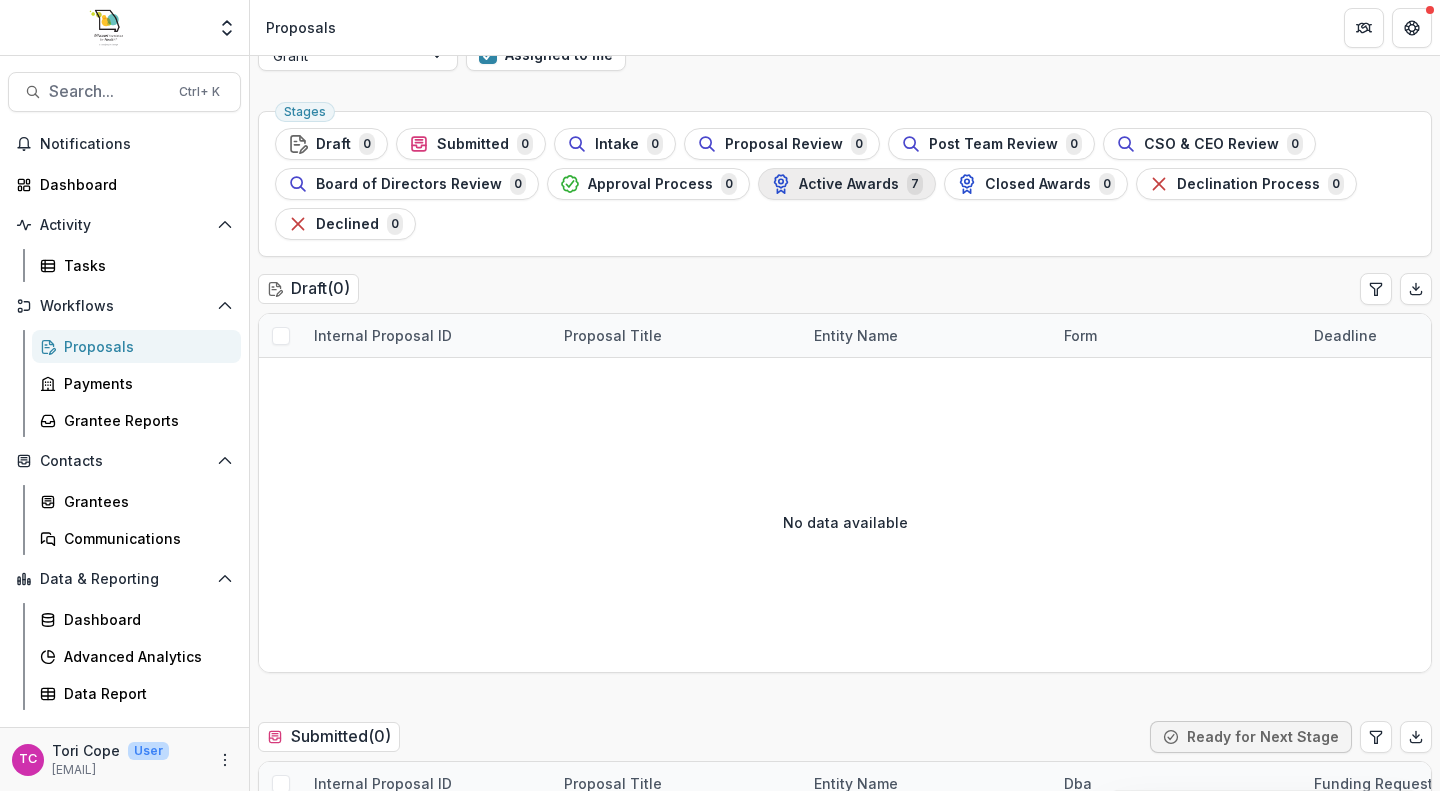 click on "Active Awards 7" at bounding box center (847, 184) 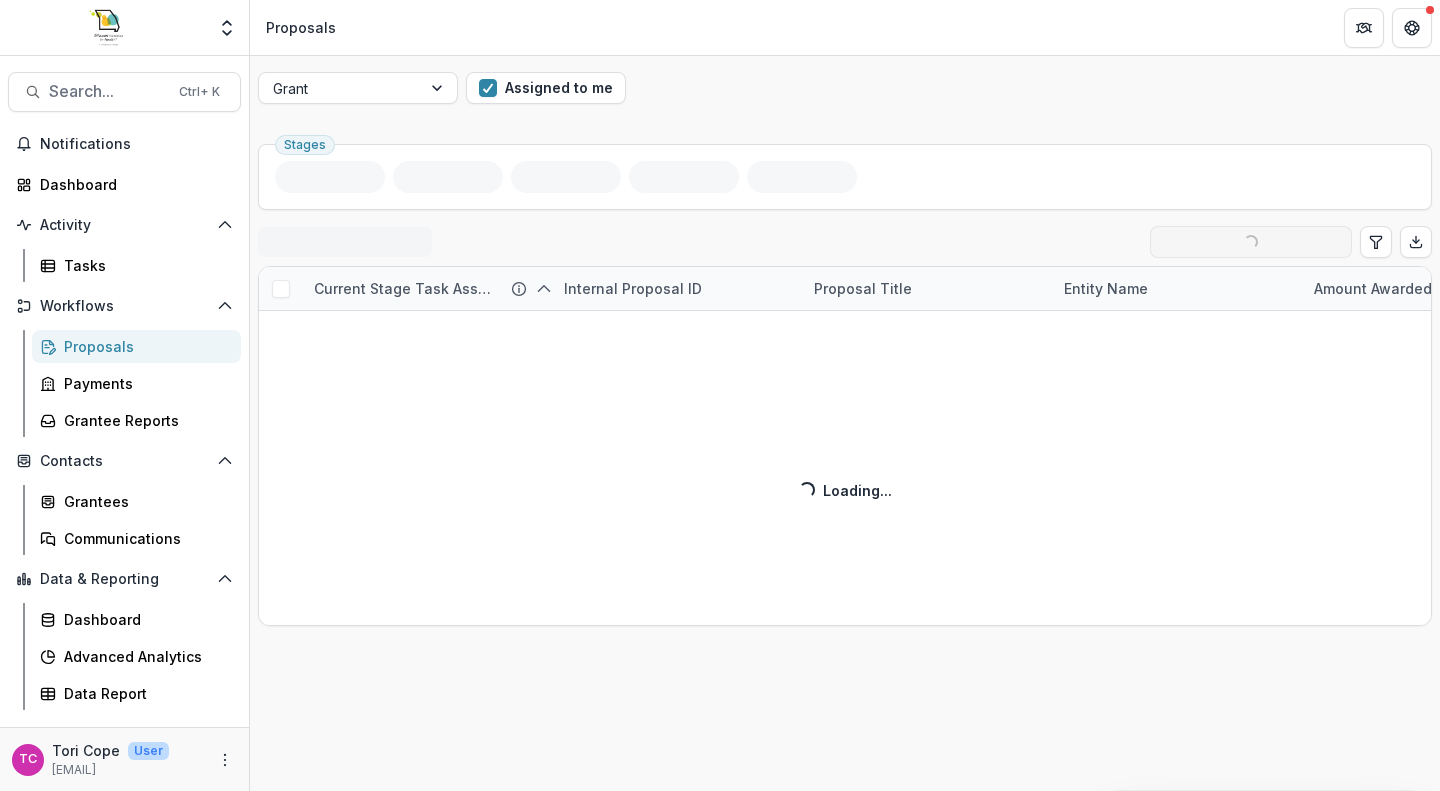 scroll, scrollTop: 0, scrollLeft: 0, axis: both 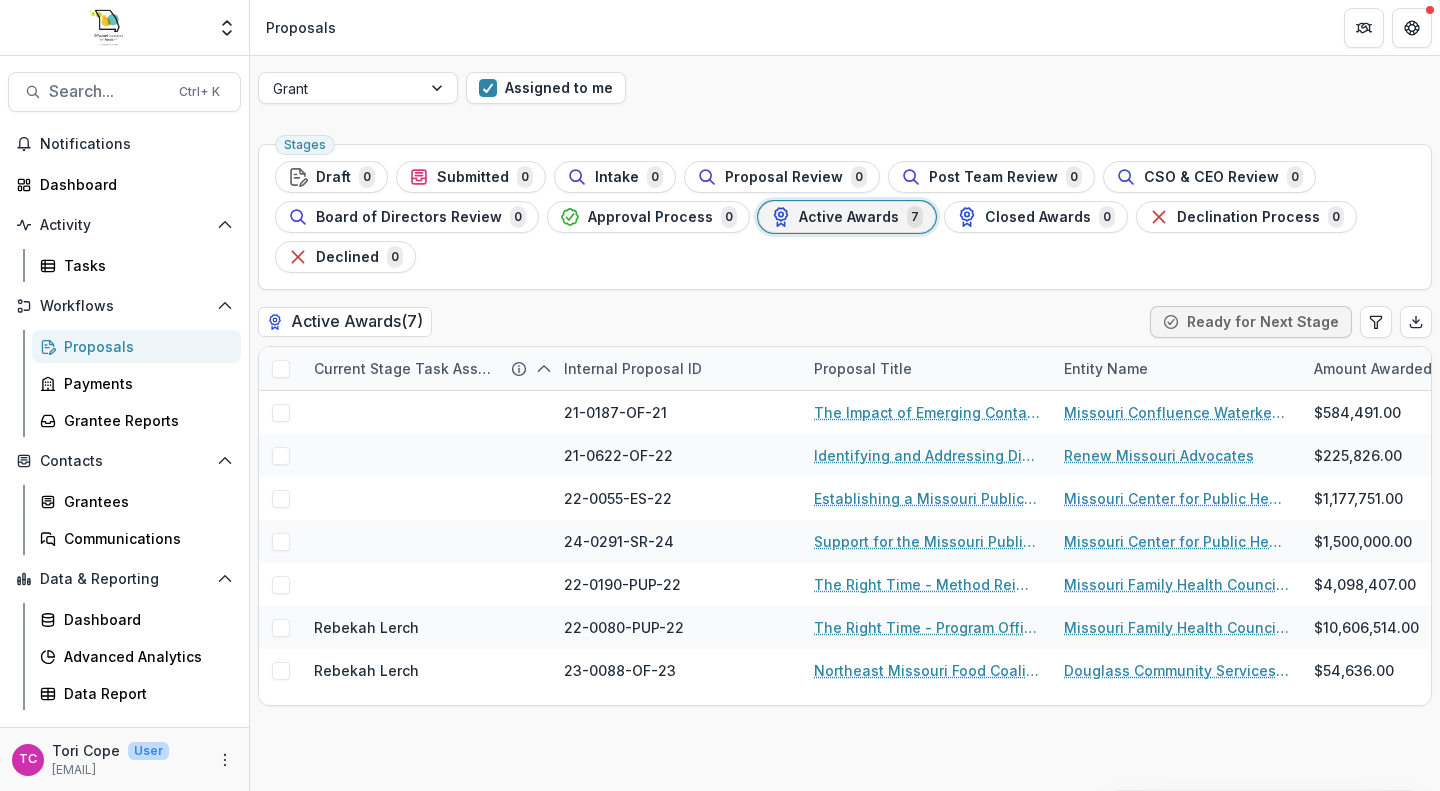 click at bounding box center (107, 28) 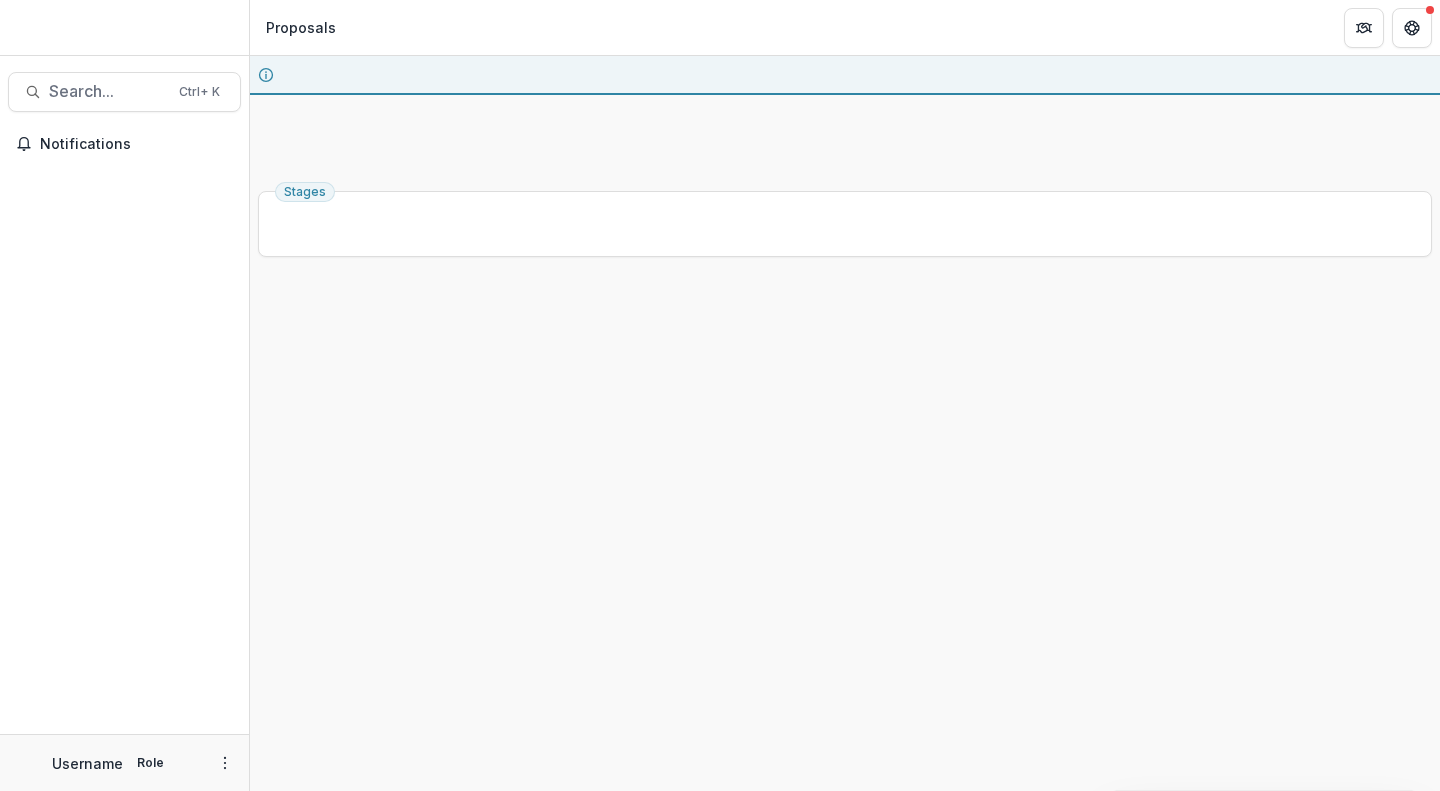 scroll, scrollTop: 0, scrollLeft: 0, axis: both 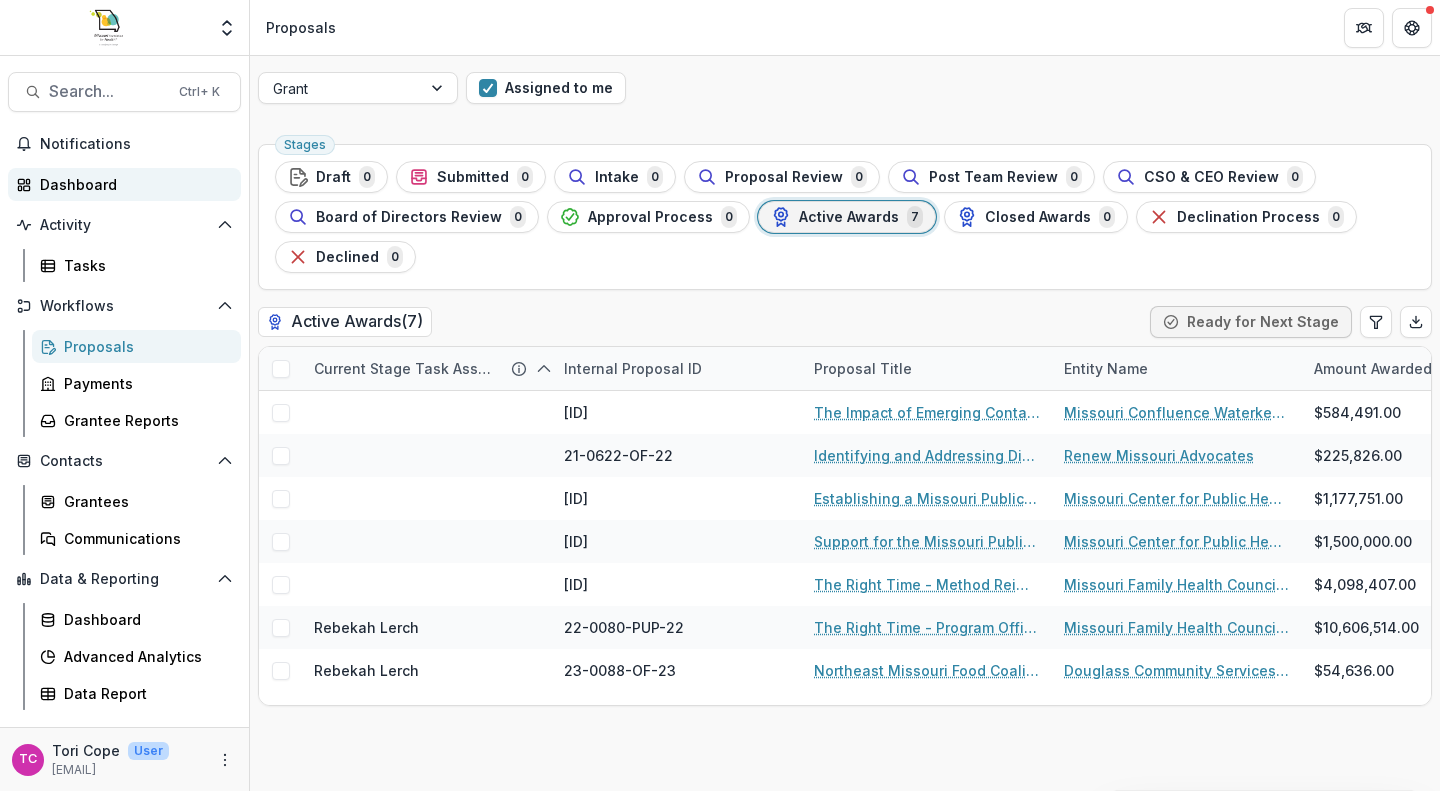 click on "Dashboard" at bounding box center [132, 184] 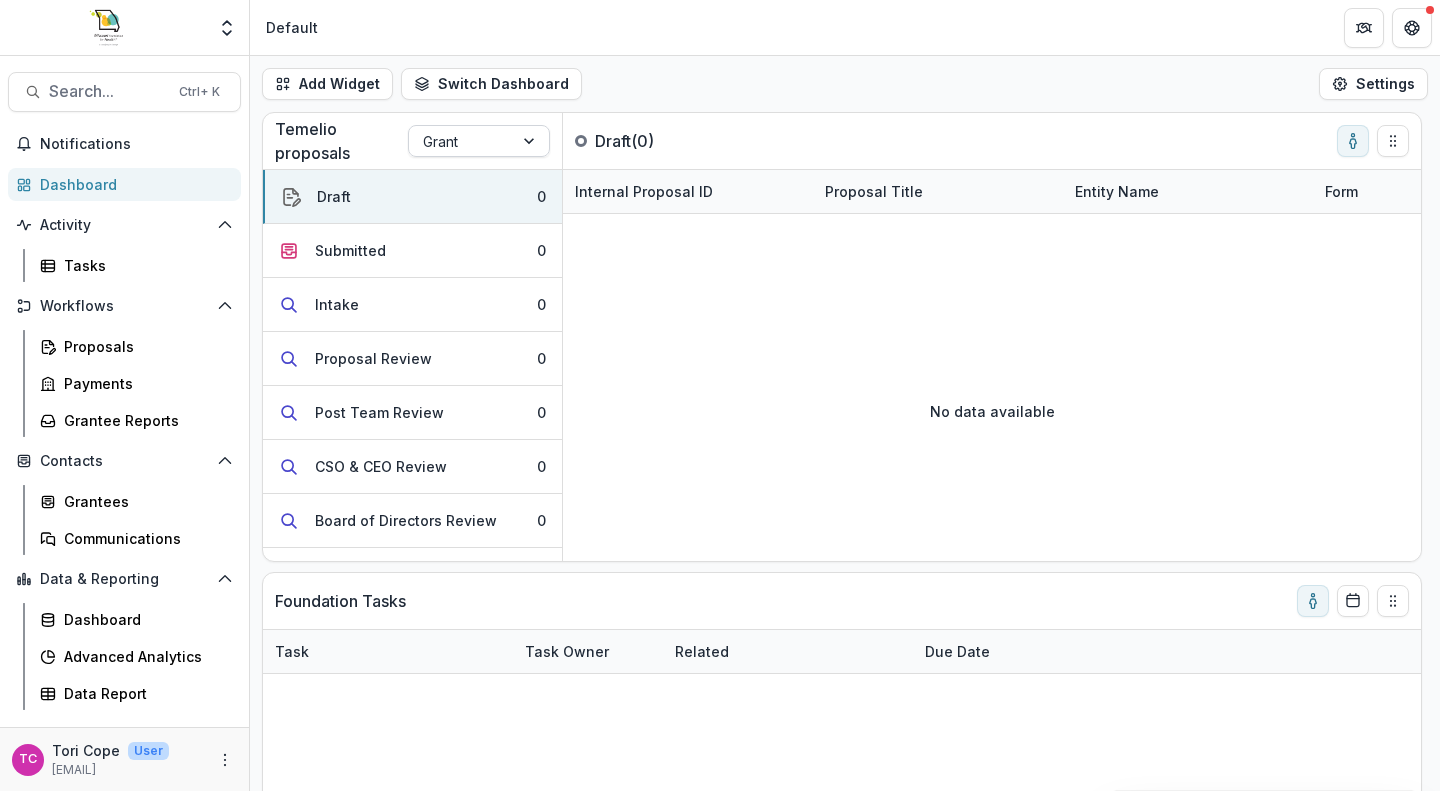 click at bounding box center (461, 141) 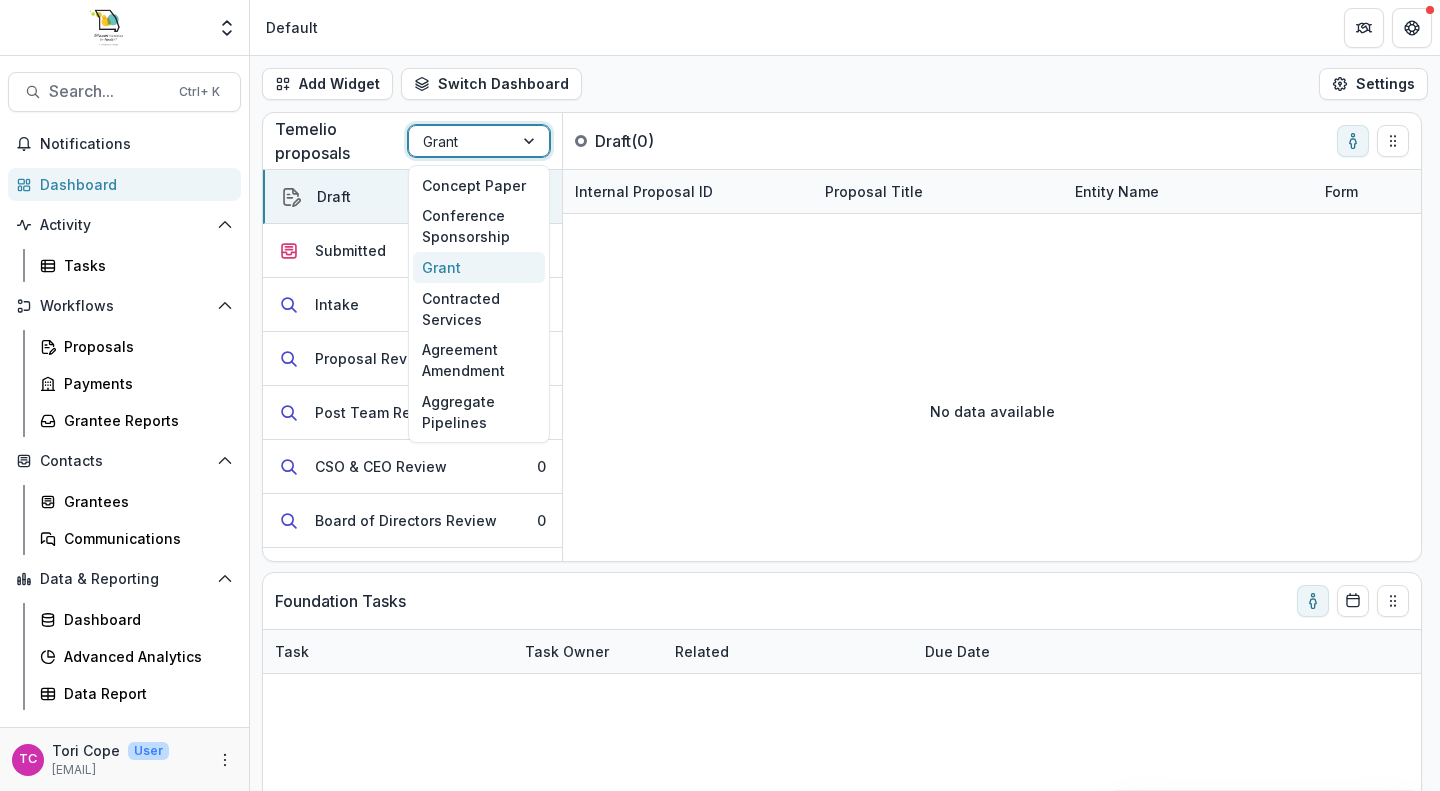 click at bounding box center [461, 141] 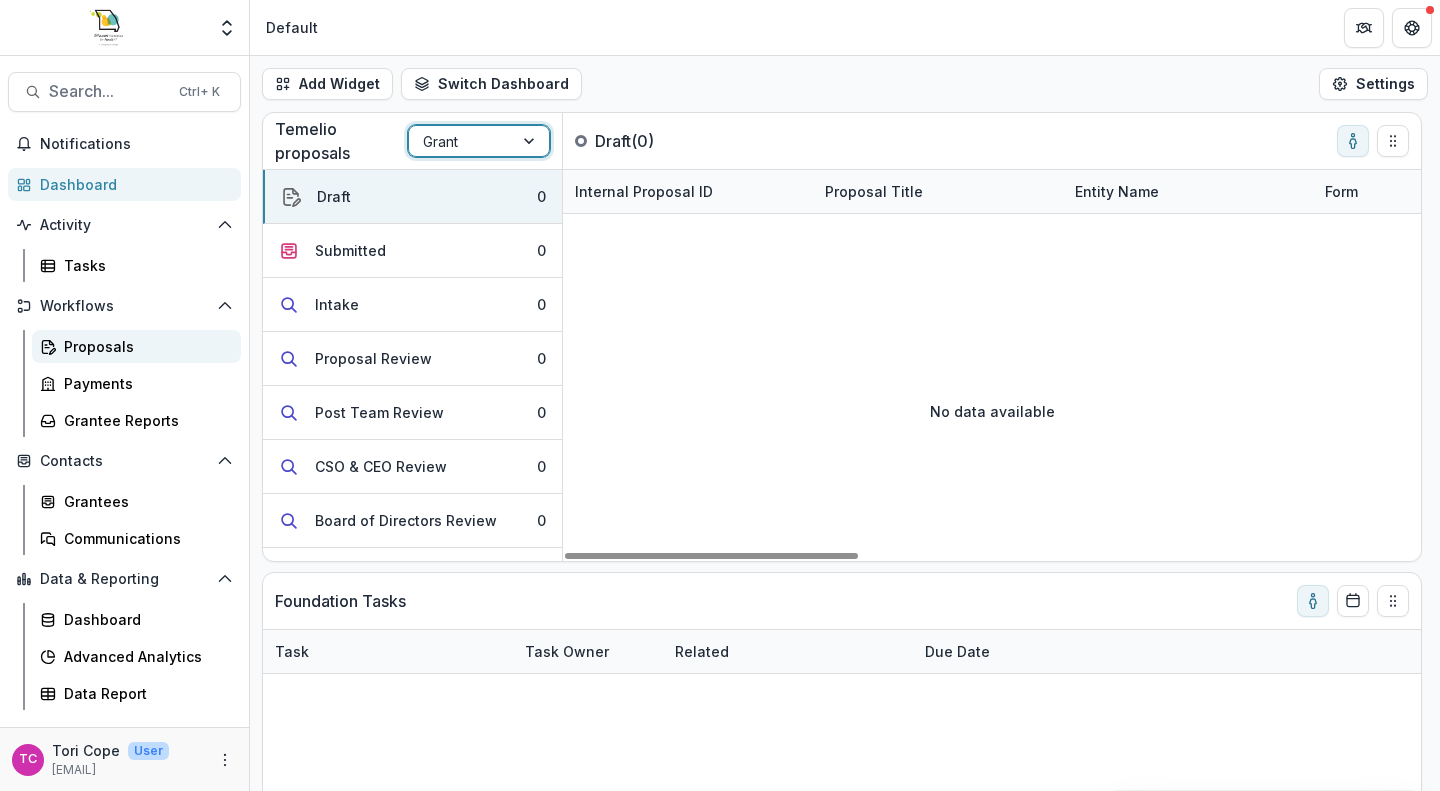 click on "Proposals" at bounding box center [144, 346] 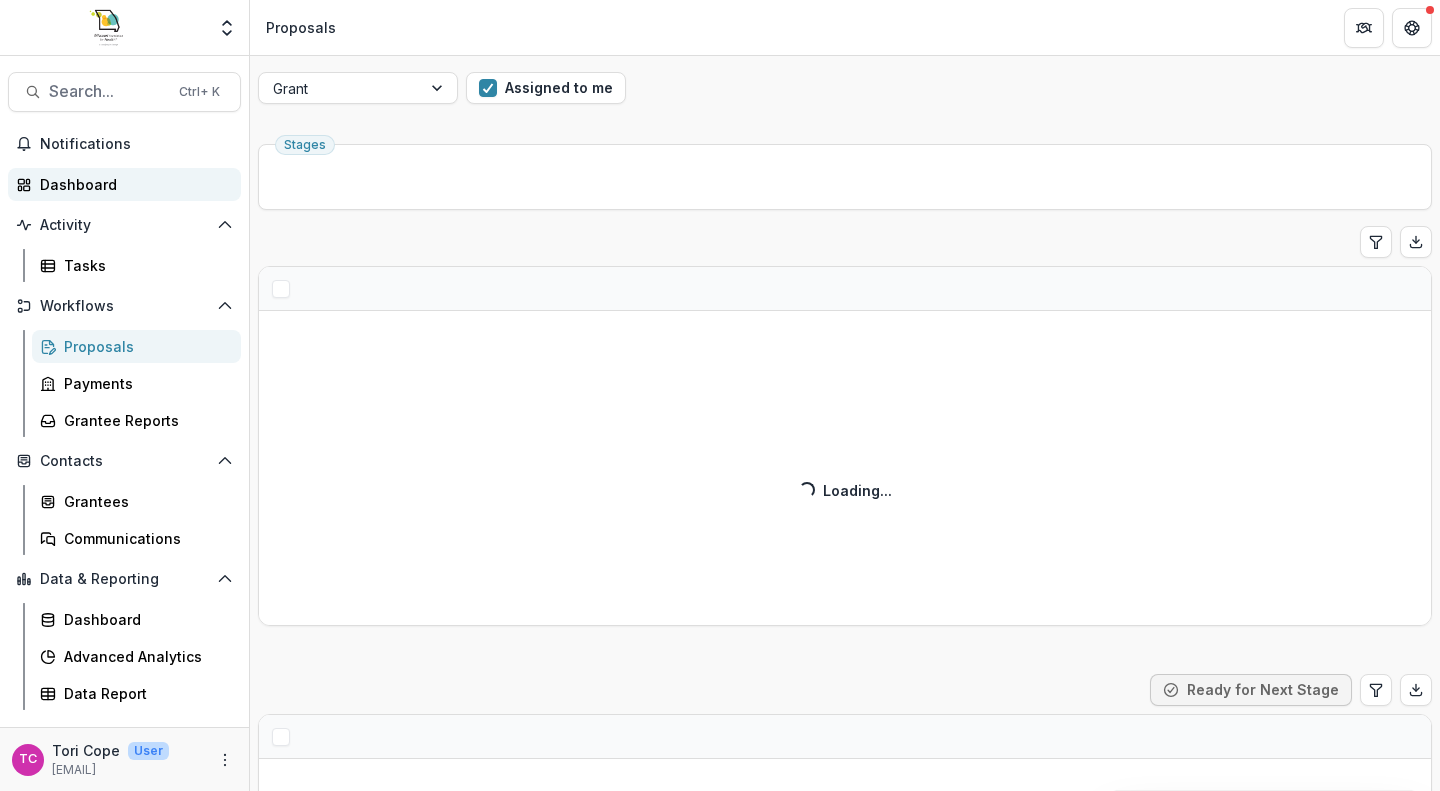 click on "Dashboard" at bounding box center [132, 184] 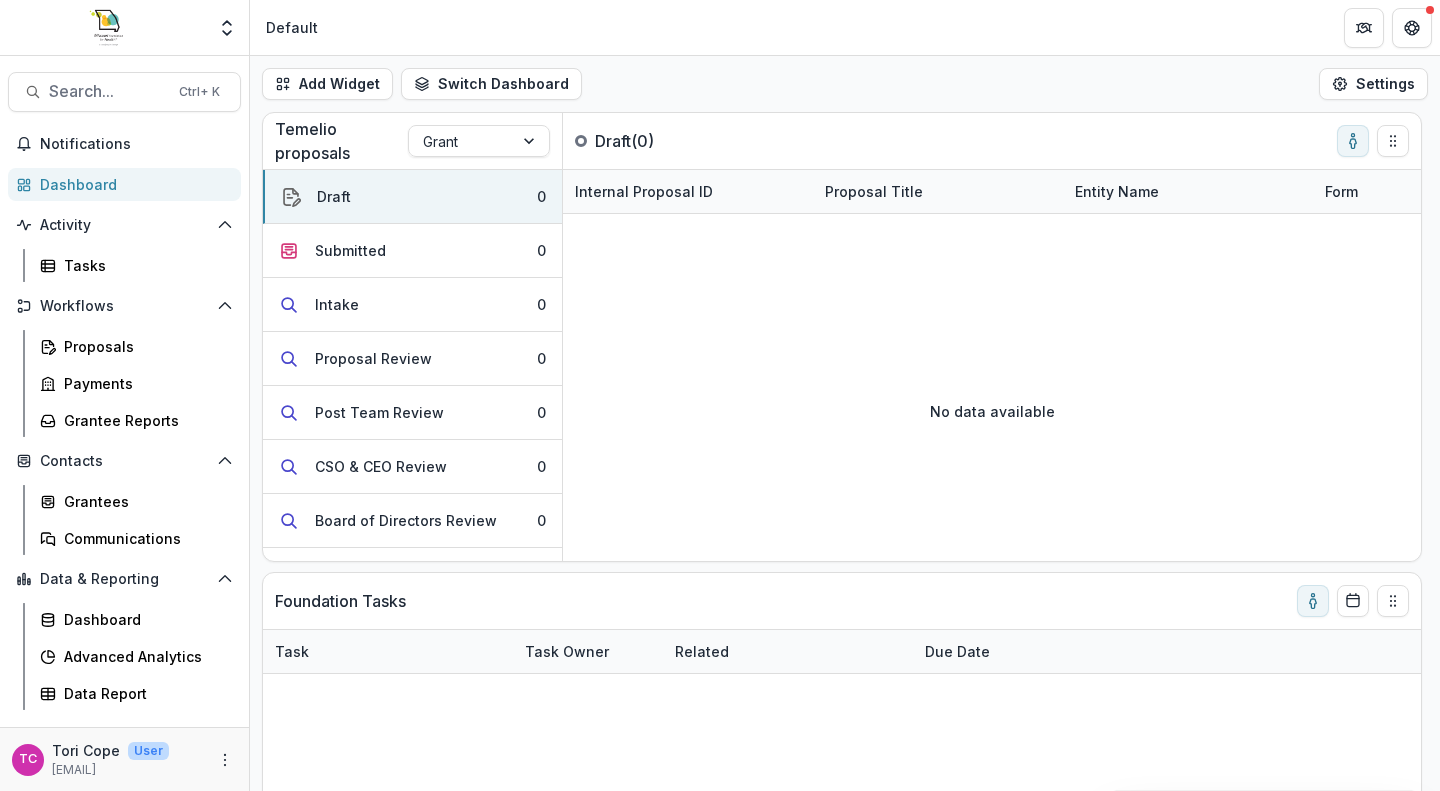 click on "Workflows Proposals Payments Grantee Reports" at bounding box center [124, 363] 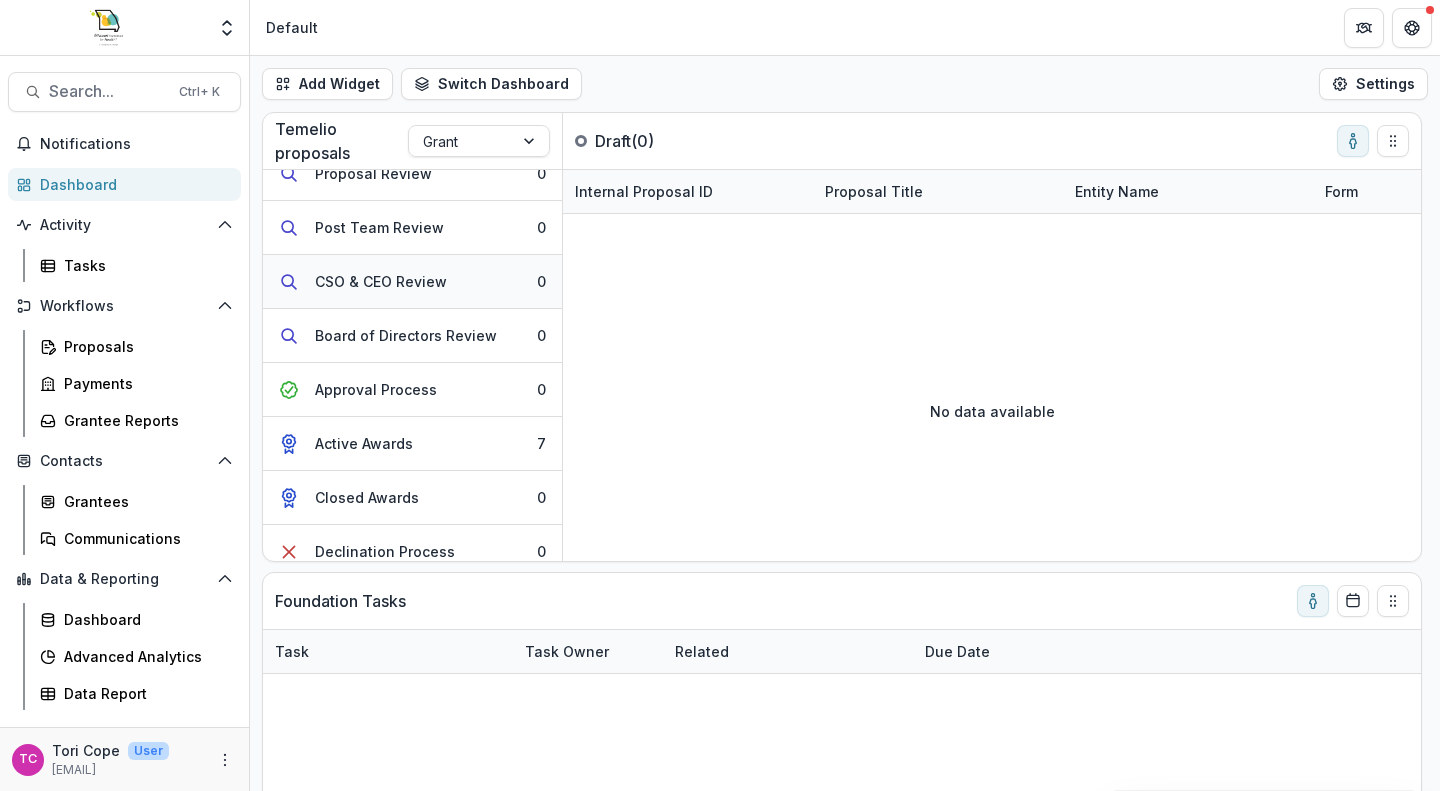 scroll, scrollTop: 256, scrollLeft: 0, axis: vertical 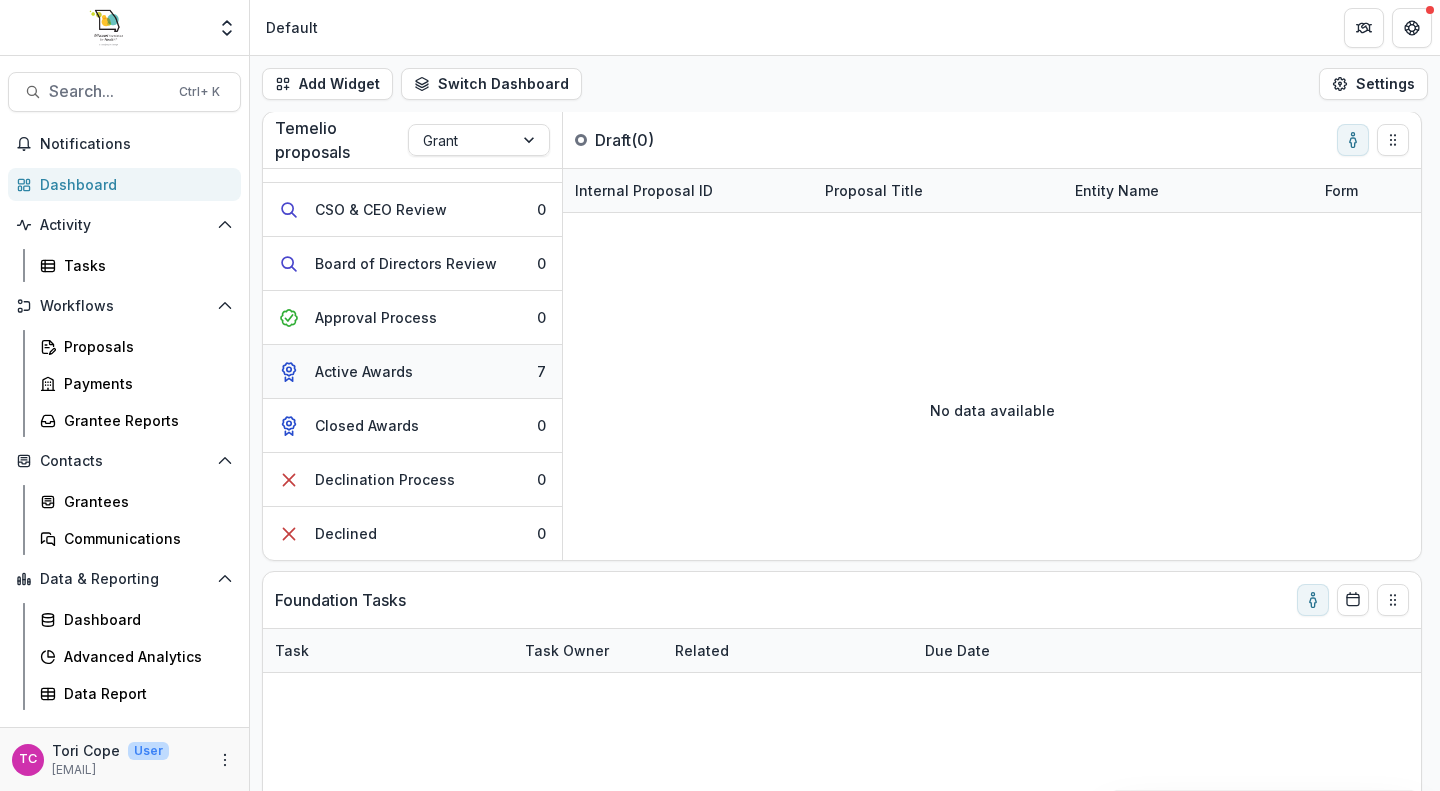 click on "Active Awards 7" at bounding box center (412, 372) 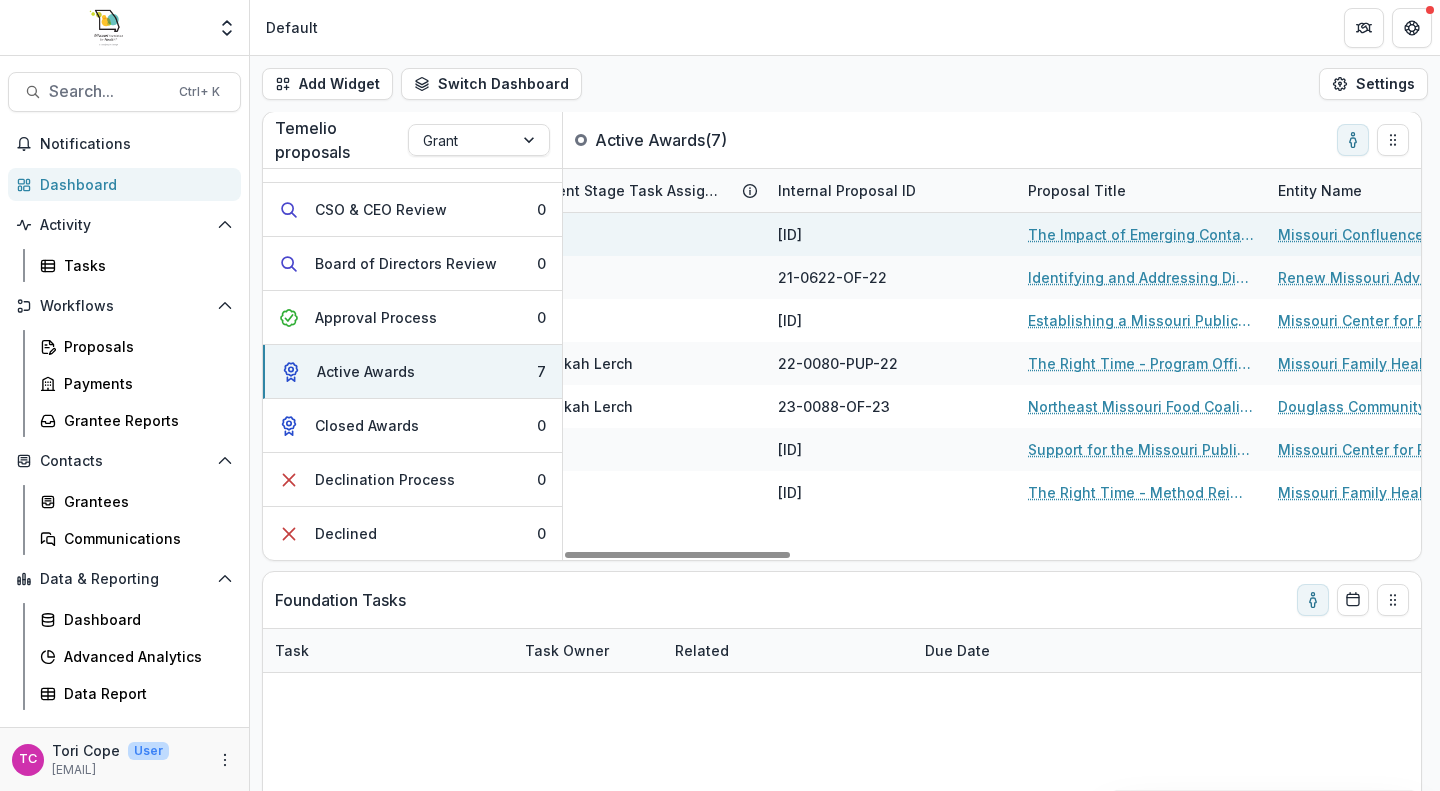 scroll, scrollTop: 0, scrollLeft: 0, axis: both 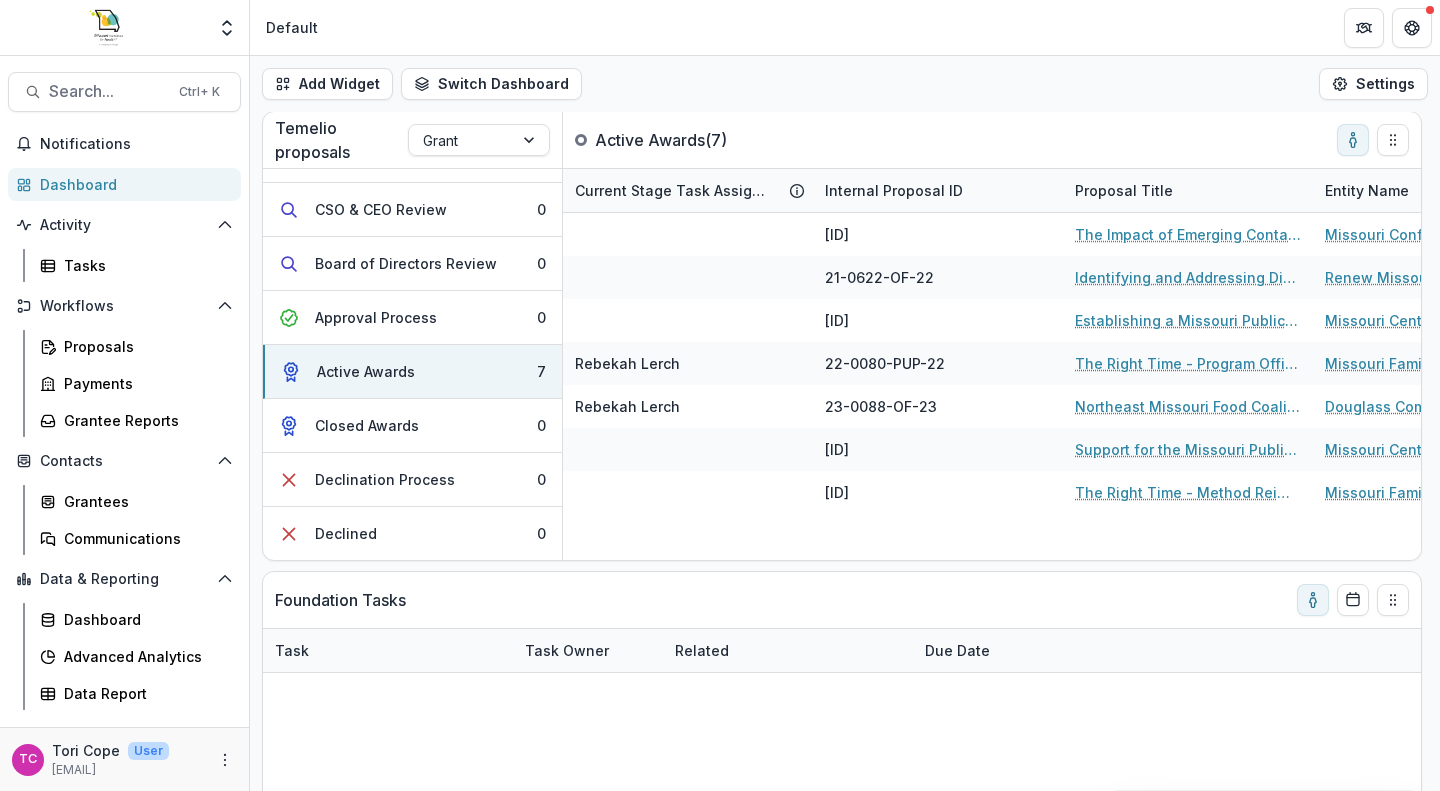 click on "Contacts Grantees Communications" at bounding box center (124, 500) 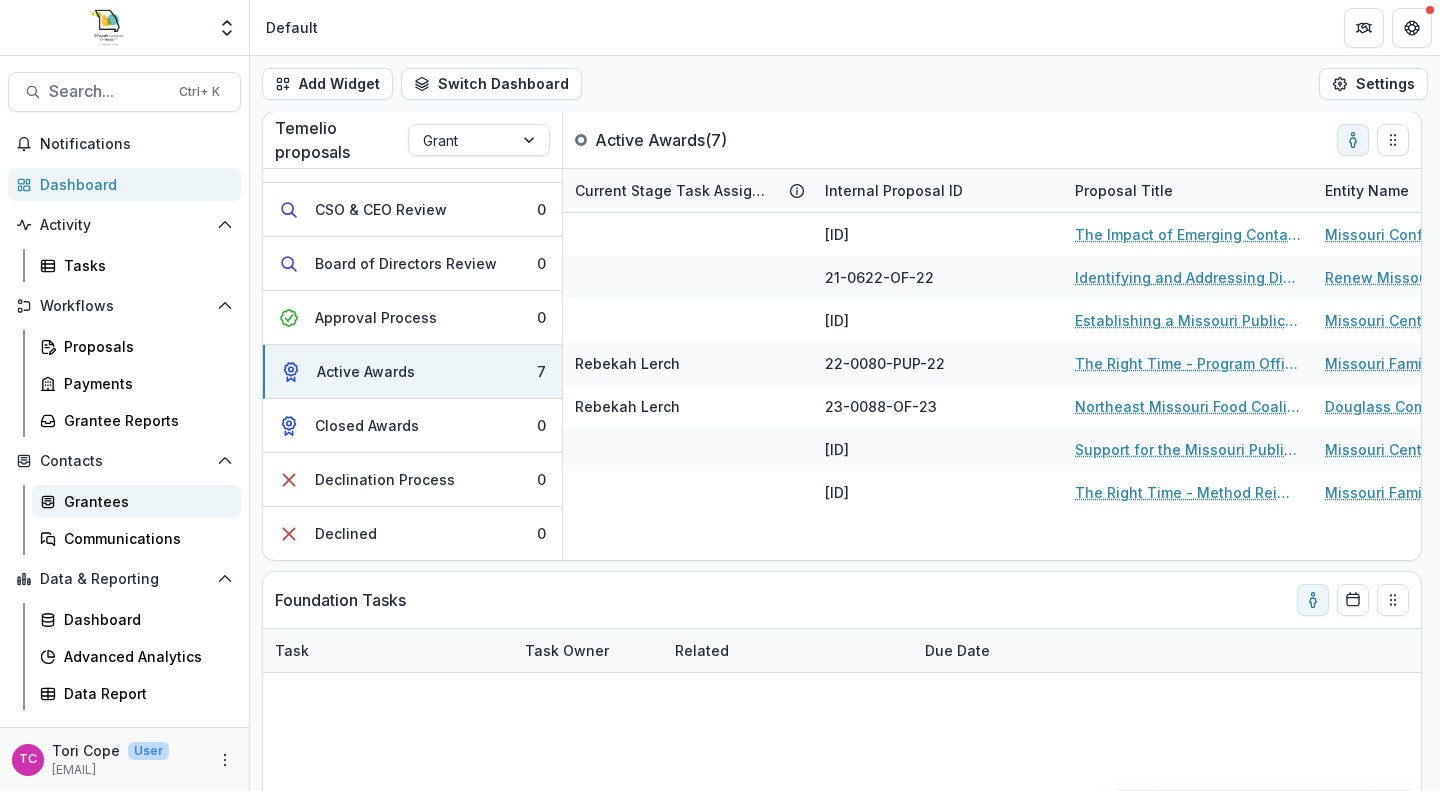 click on "Grantees" at bounding box center [144, 501] 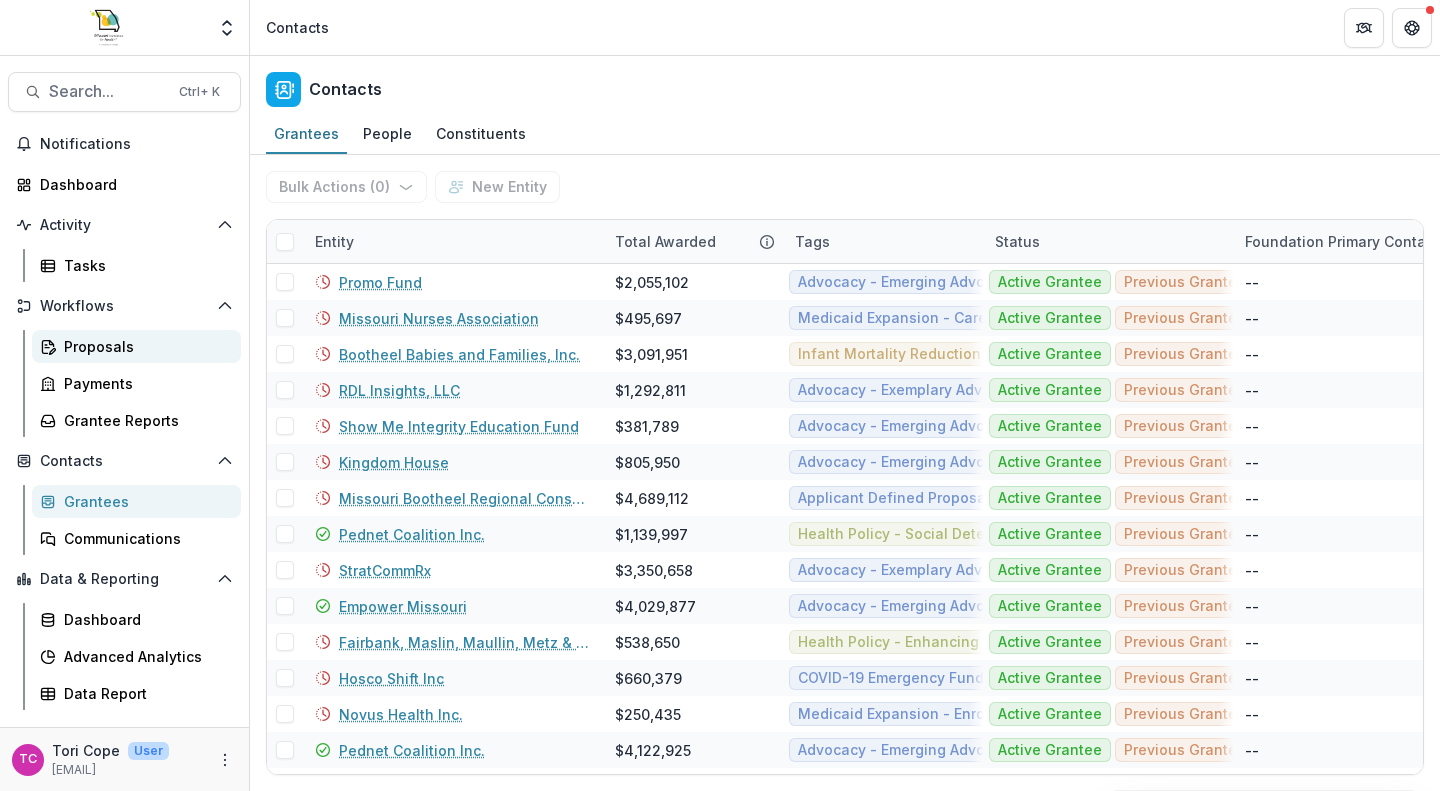 click on "Proposals" at bounding box center (144, 346) 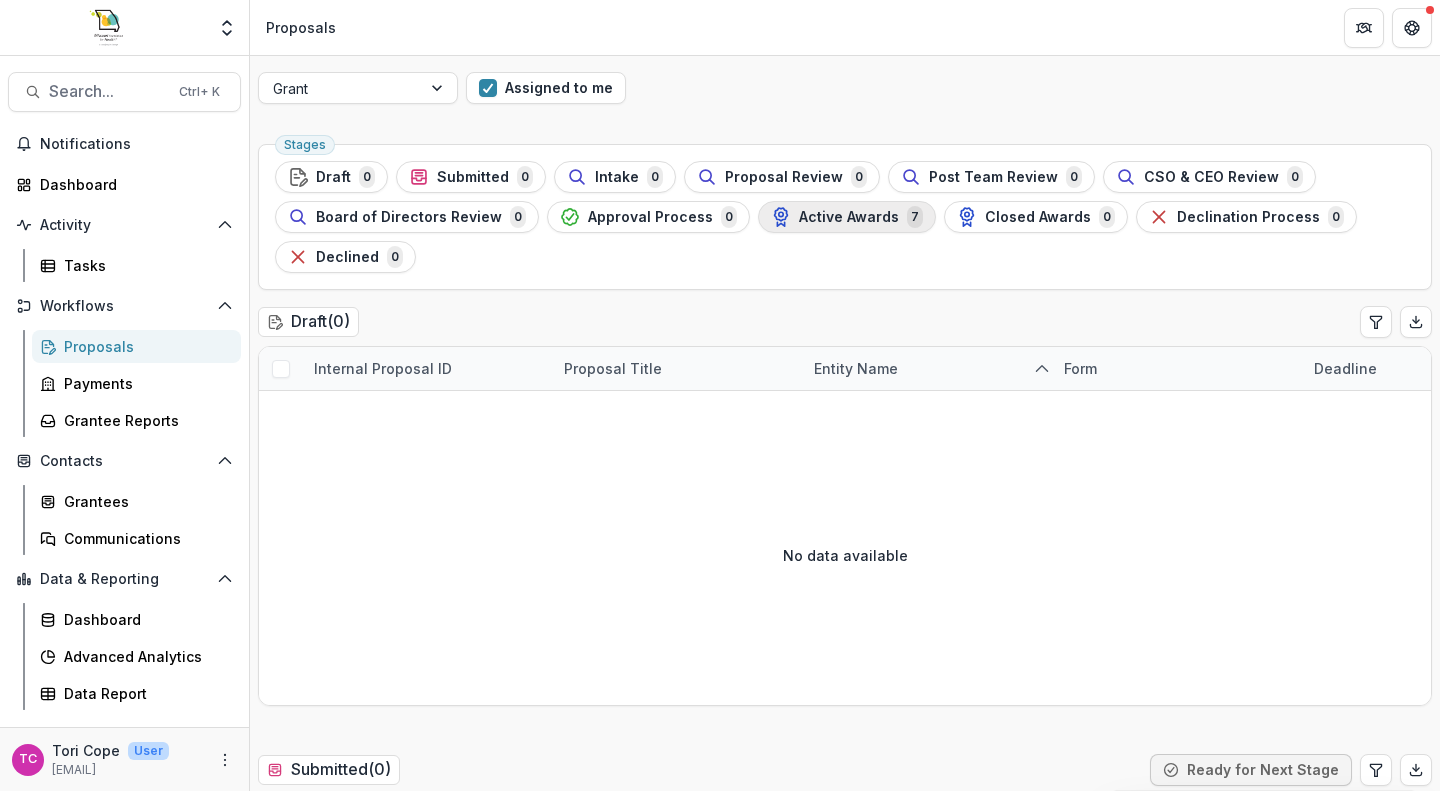 click on "Active Awards 7" at bounding box center [847, 217] 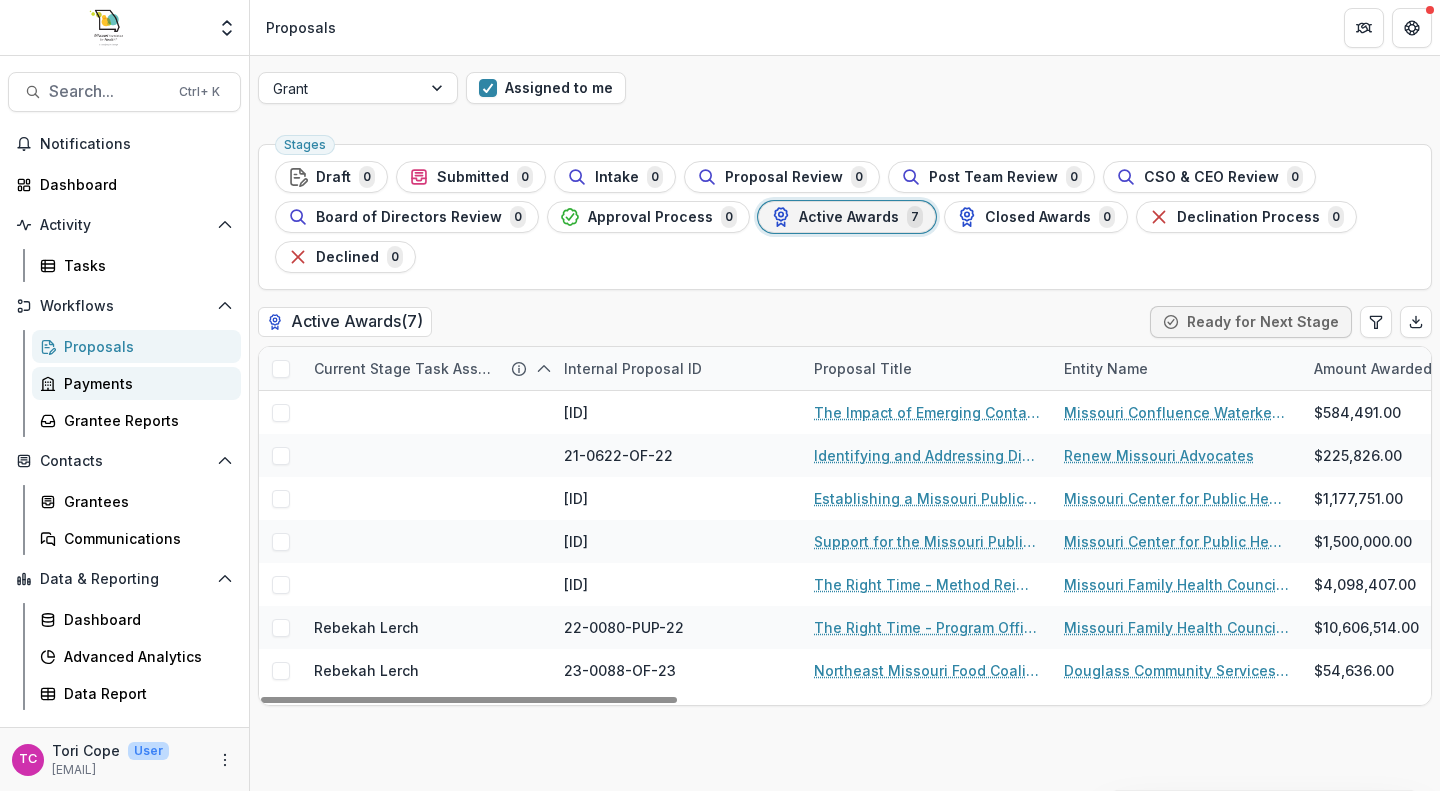 click on "Payments" at bounding box center [136, 383] 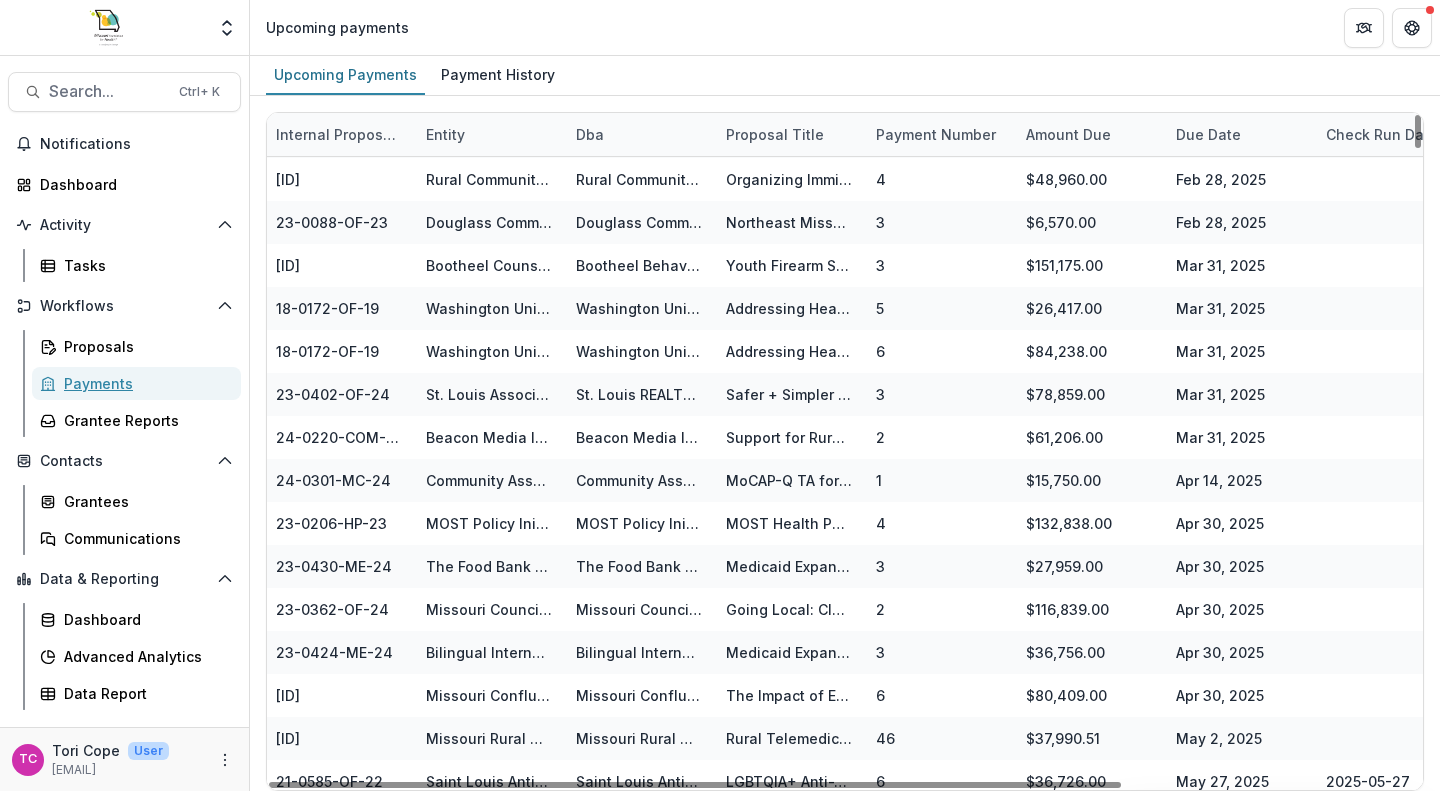 scroll, scrollTop: 1550, scrollLeft: 3, axis: both 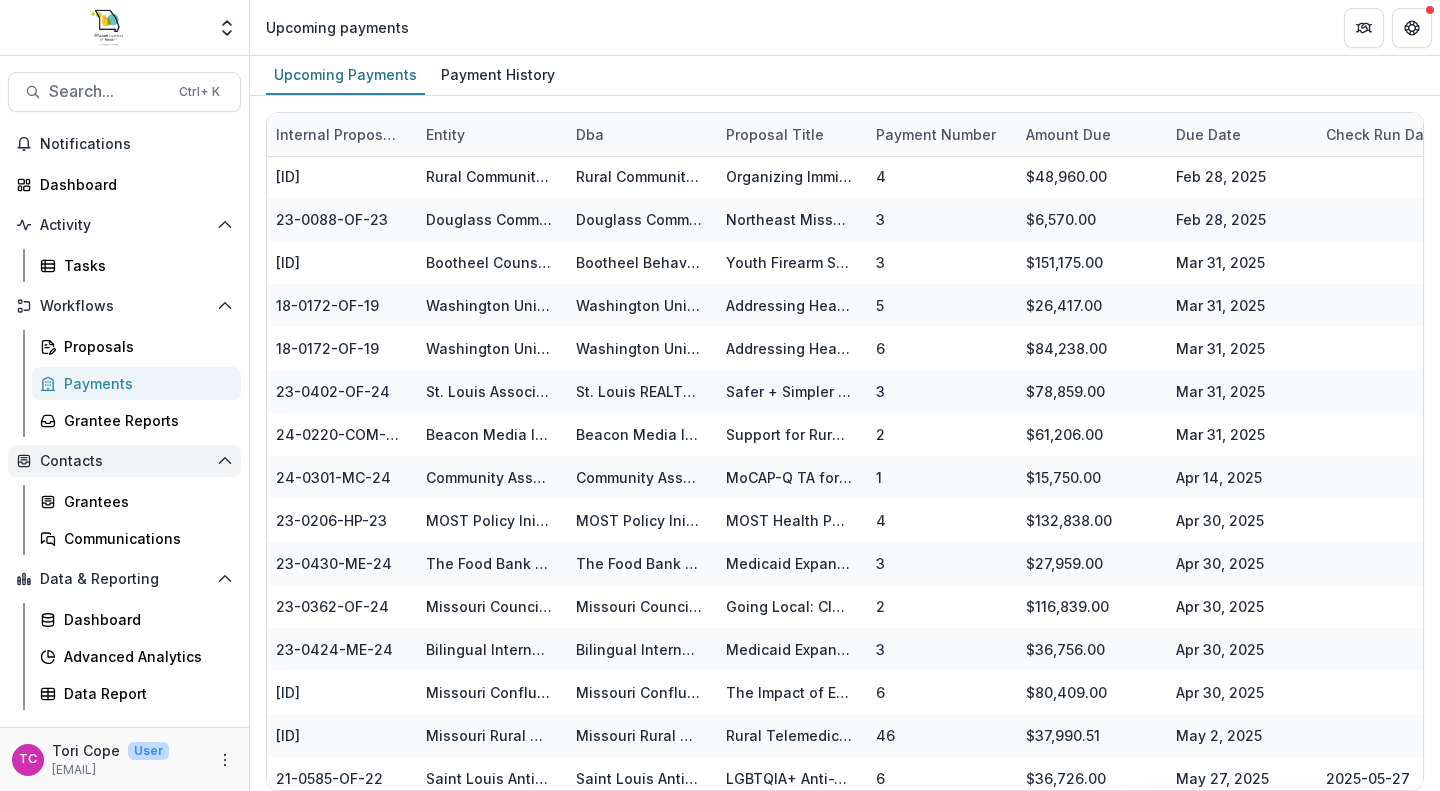 click on "Contacts" at bounding box center [124, 461] 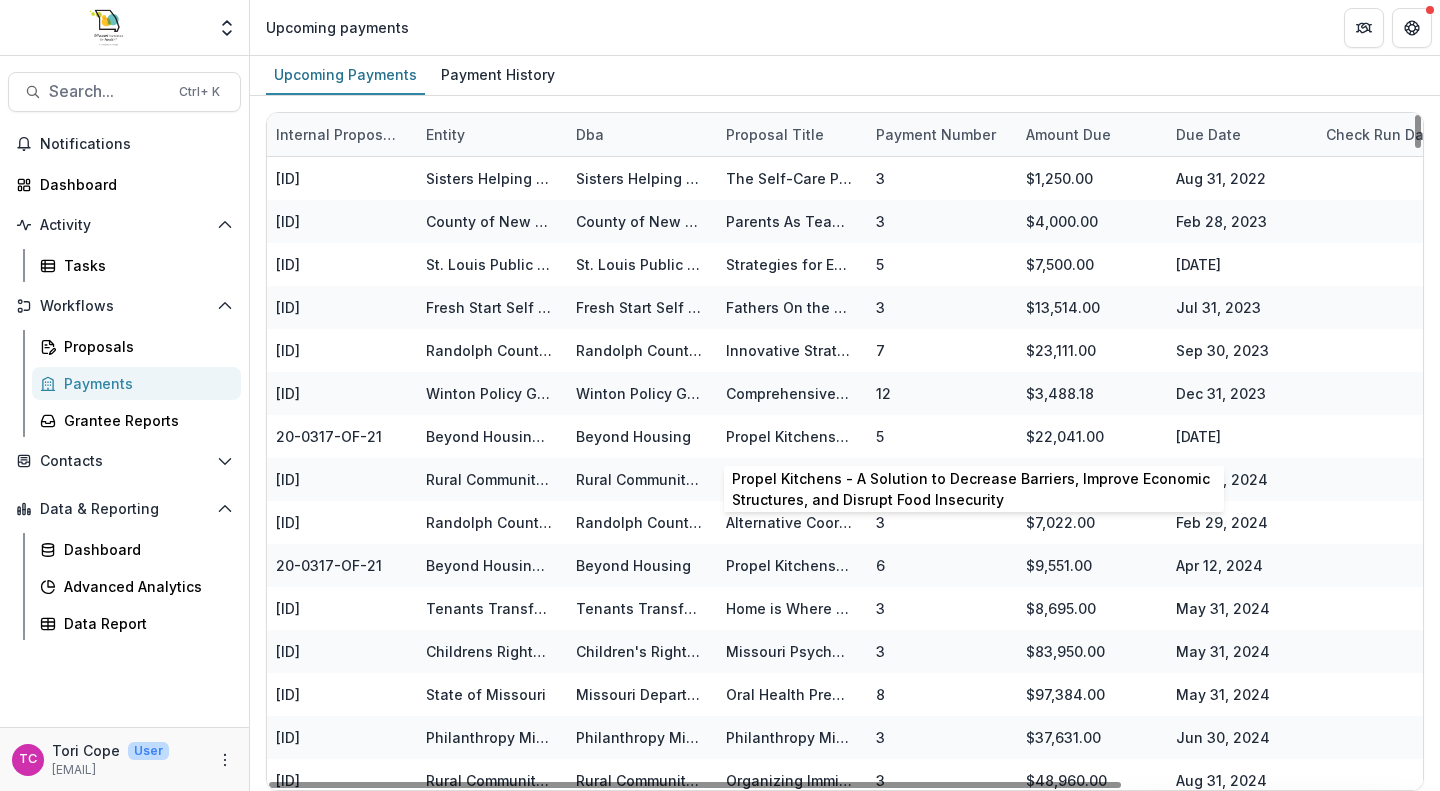 scroll, scrollTop: 0, scrollLeft: 5, axis: horizontal 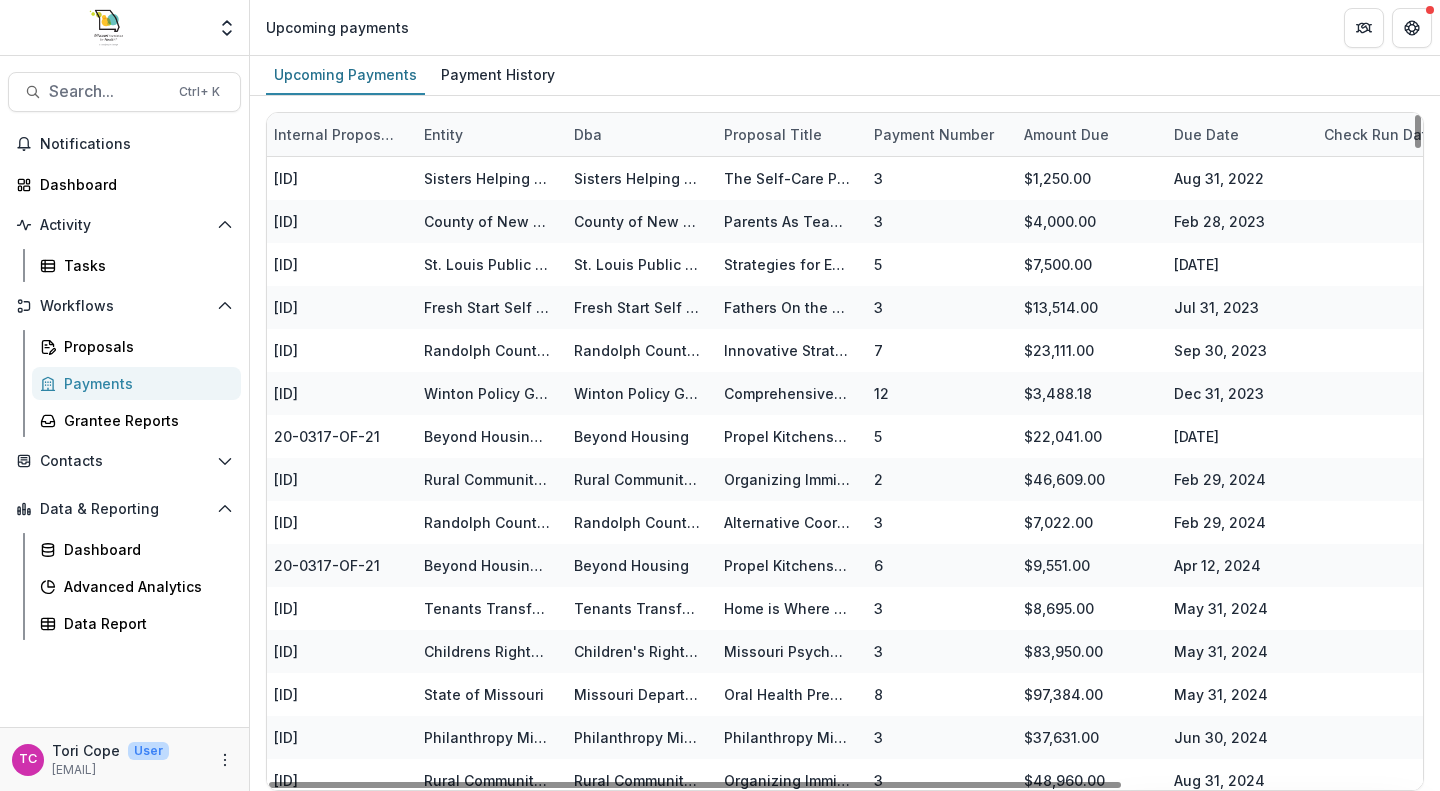 click on "Internal Proposal ID" at bounding box center (337, 134) 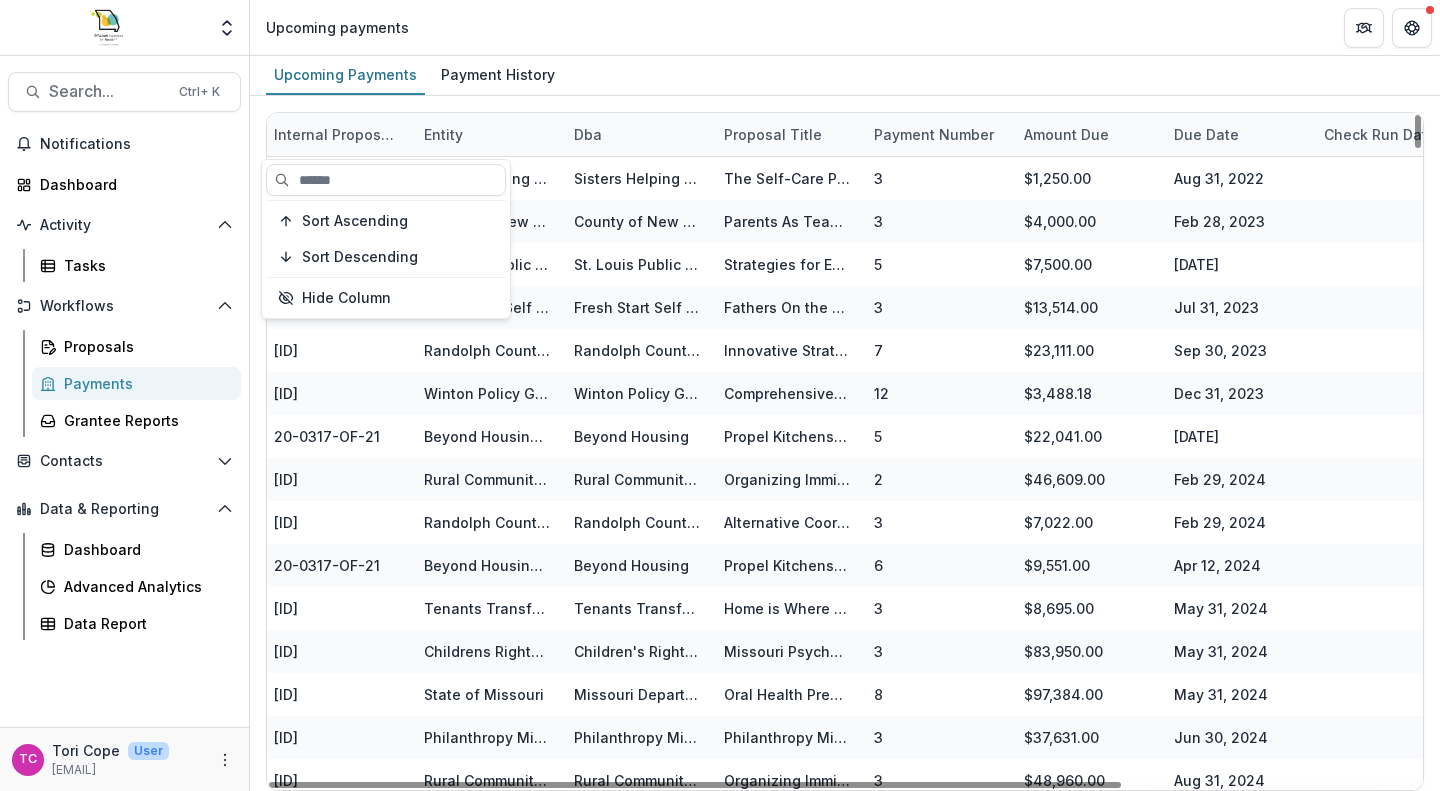 click on "Internal Proposal ID" at bounding box center [337, 134] 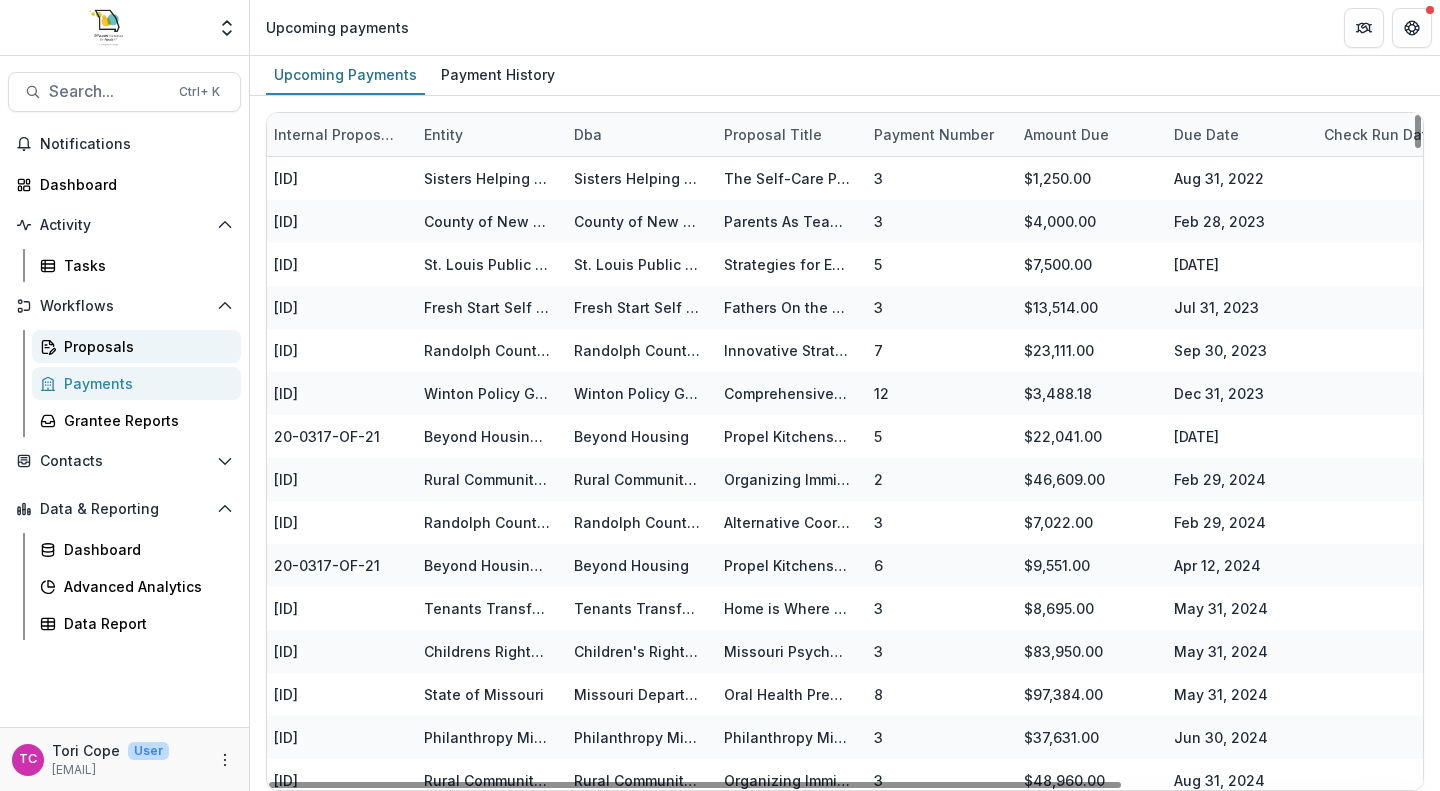 click on "Proposals" at bounding box center (144, 346) 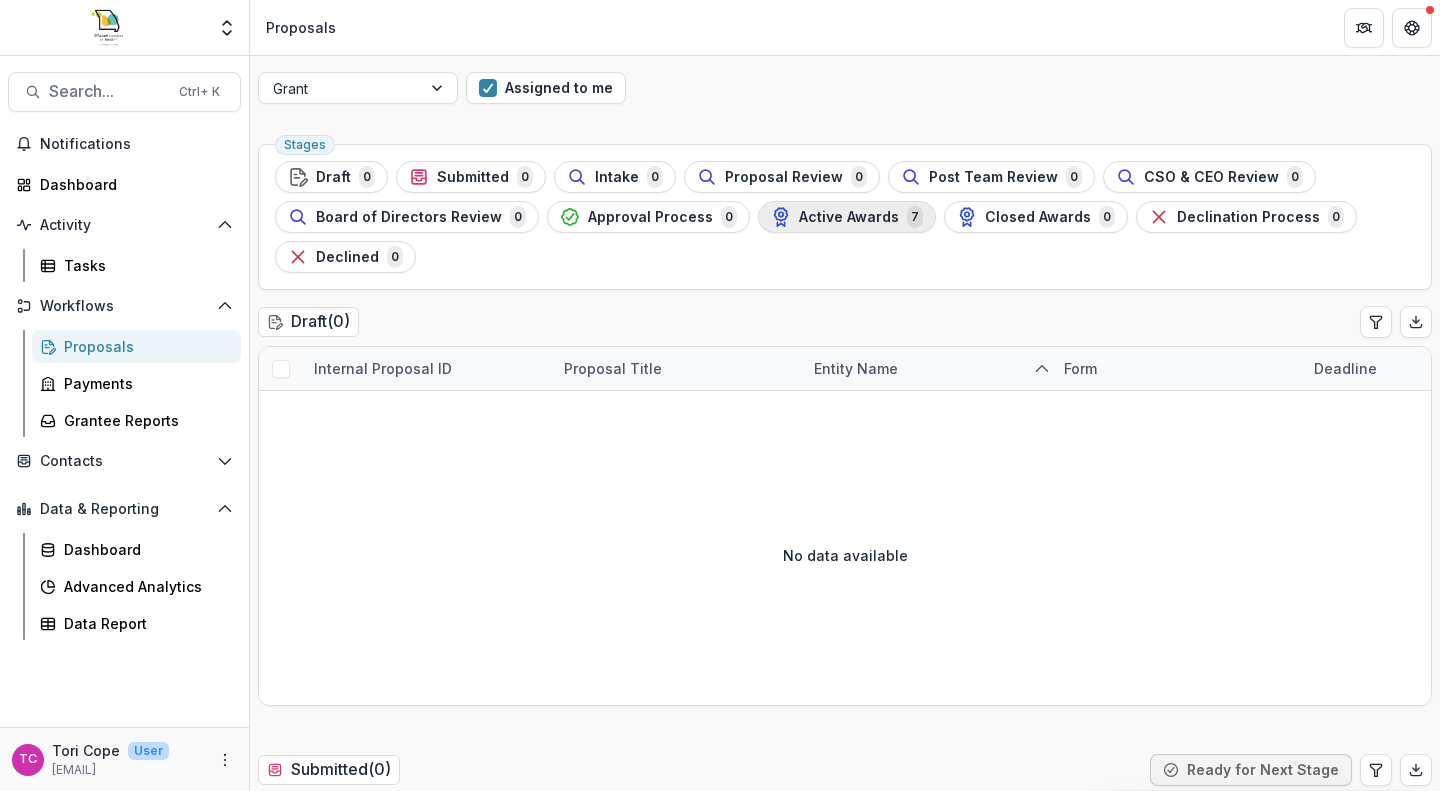 click on "Active Awards" at bounding box center [849, 217] 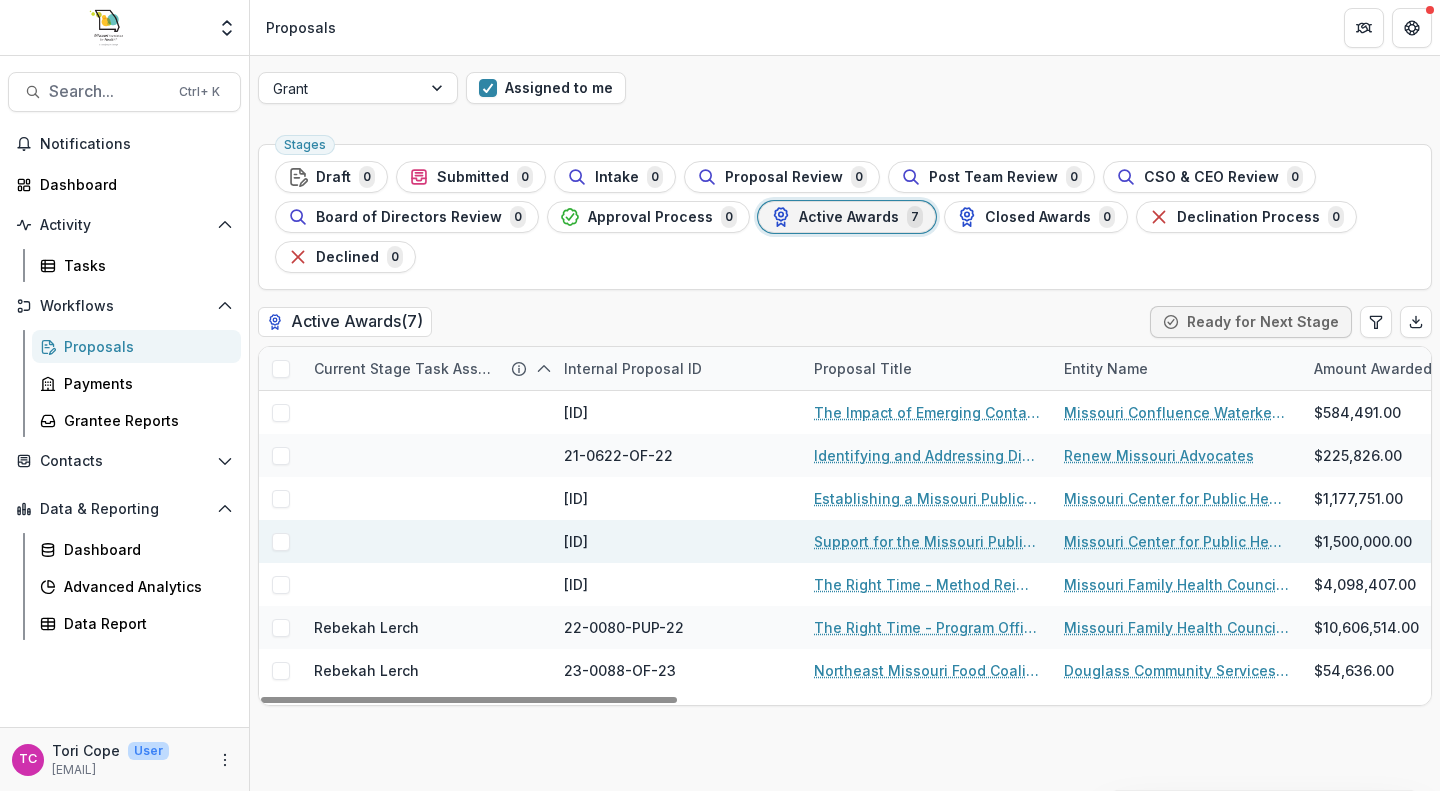 click on "Support for the Missouri Public Health Institute" at bounding box center [927, 541] 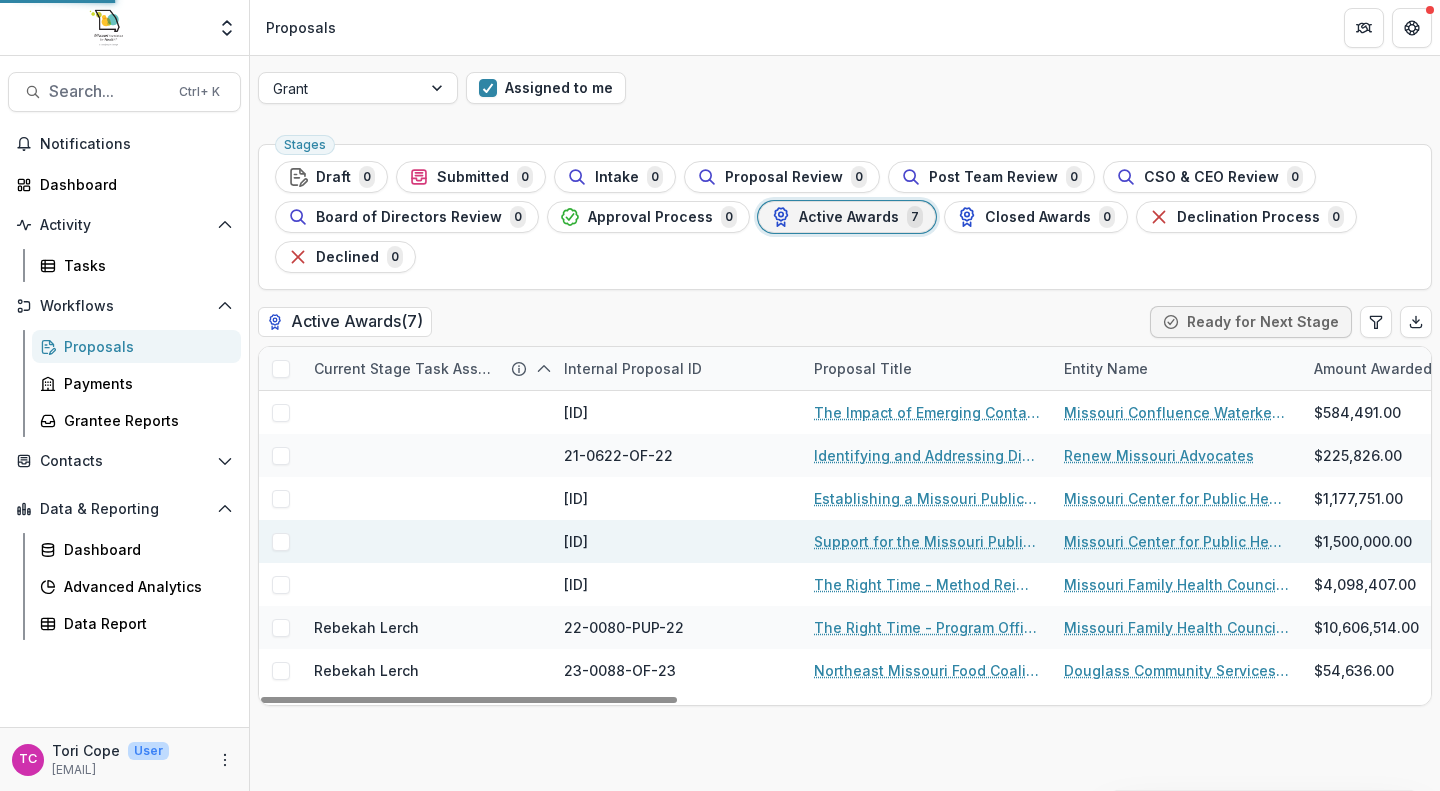 click on "Support for the Missouri Public Health Institute" at bounding box center (927, 541) 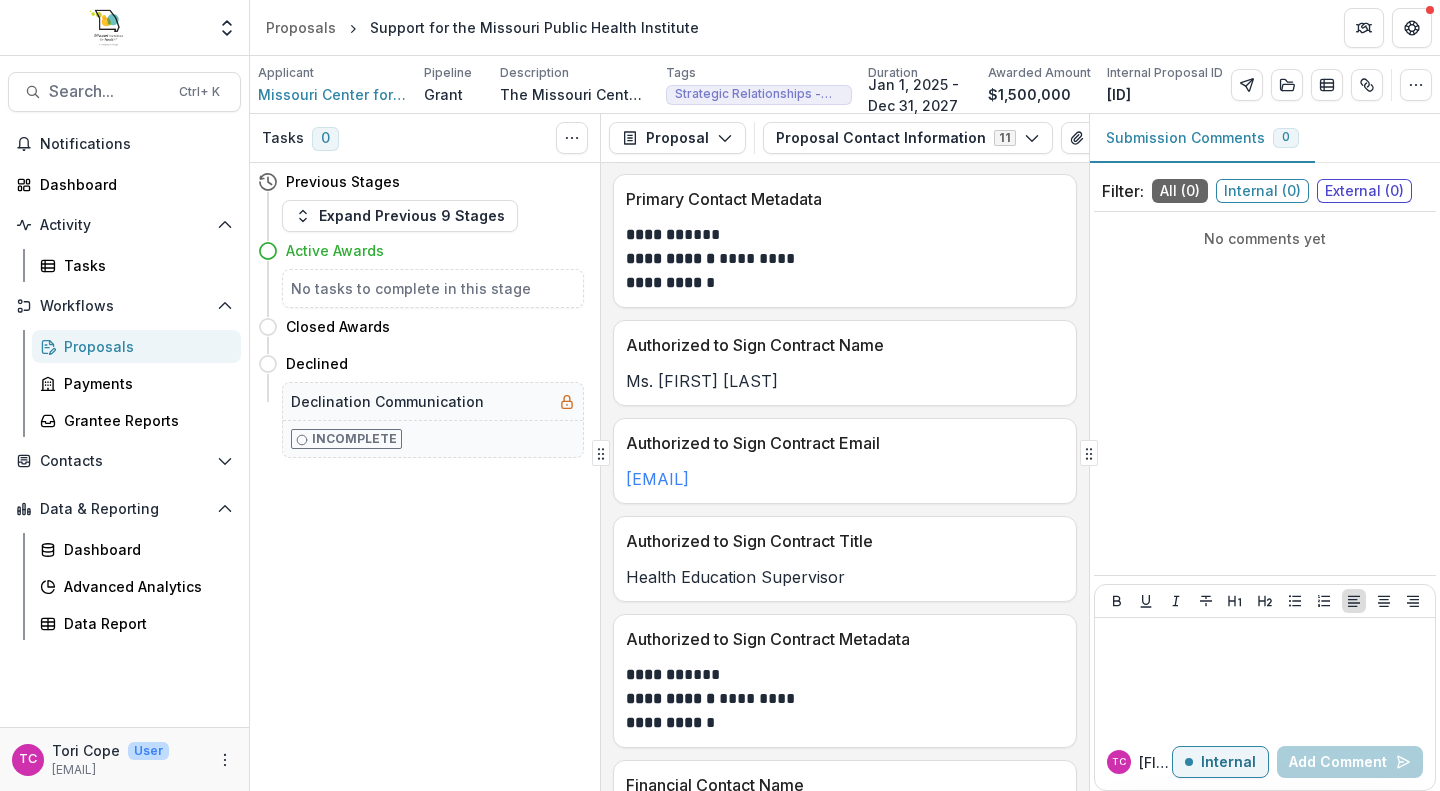 scroll, scrollTop: 707, scrollLeft: 0, axis: vertical 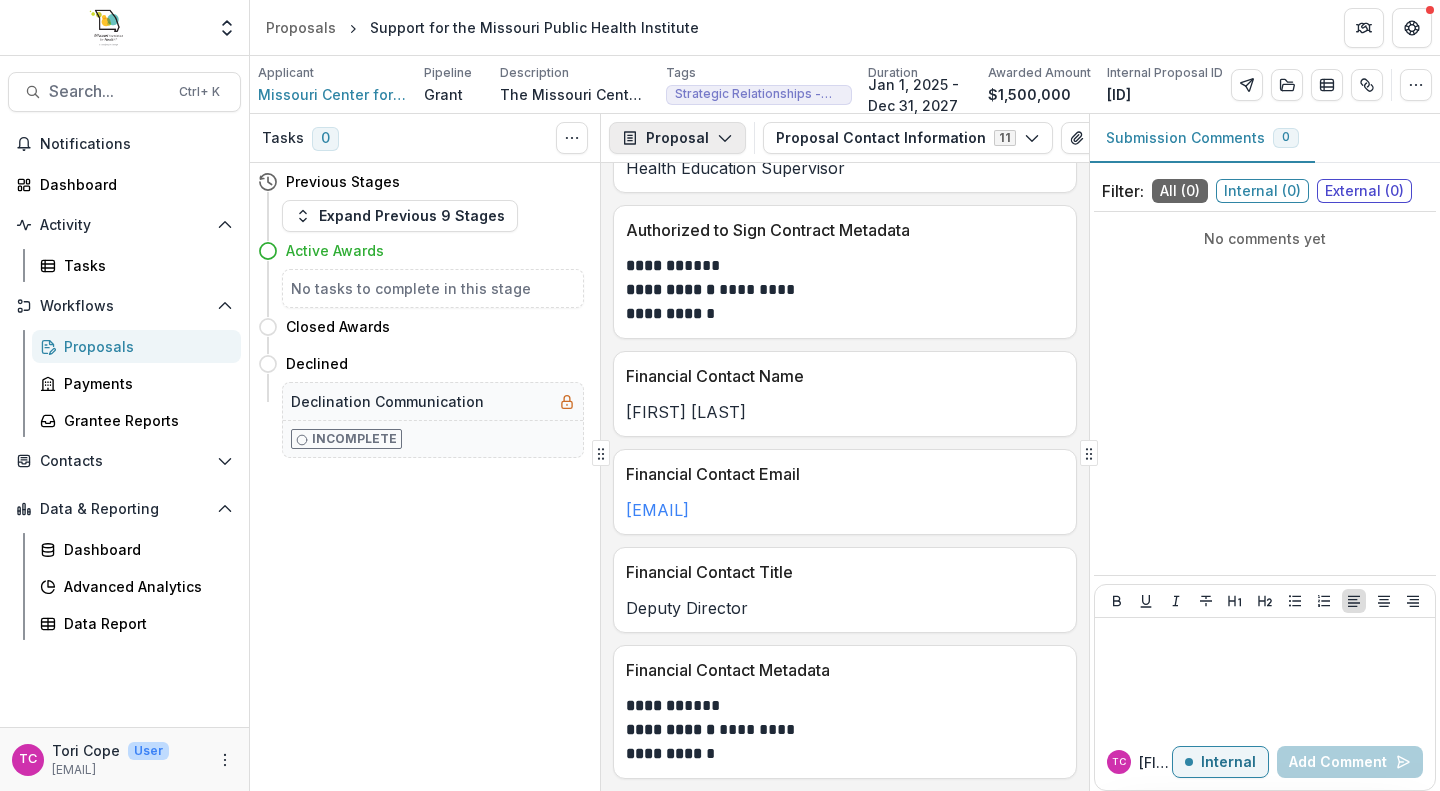 click on "Proposal" at bounding box center [677, 138] 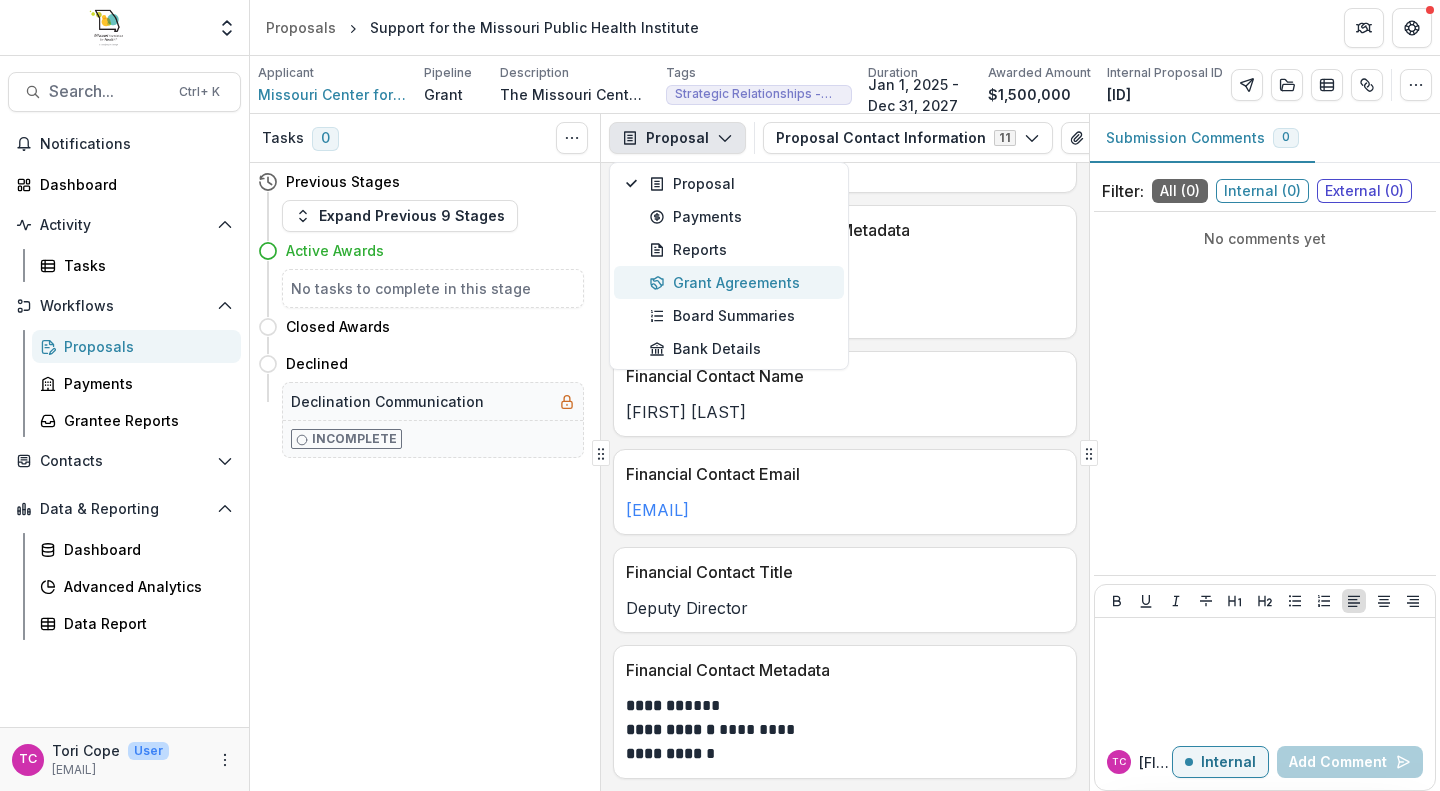 click on "Grant Agreements" at bounding box center [740, 282] 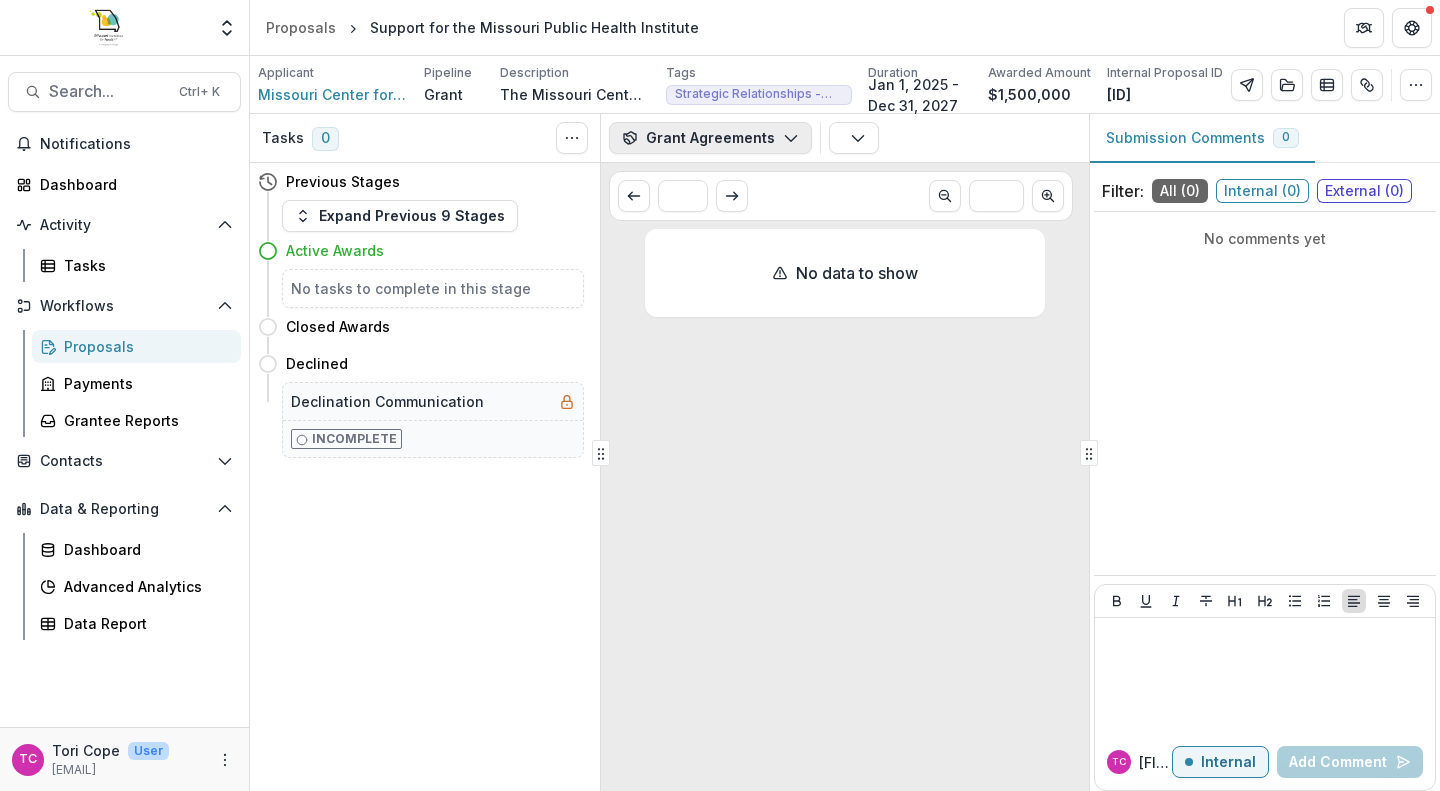 click on "Grant Agreements" at bounding box center (710, 138) 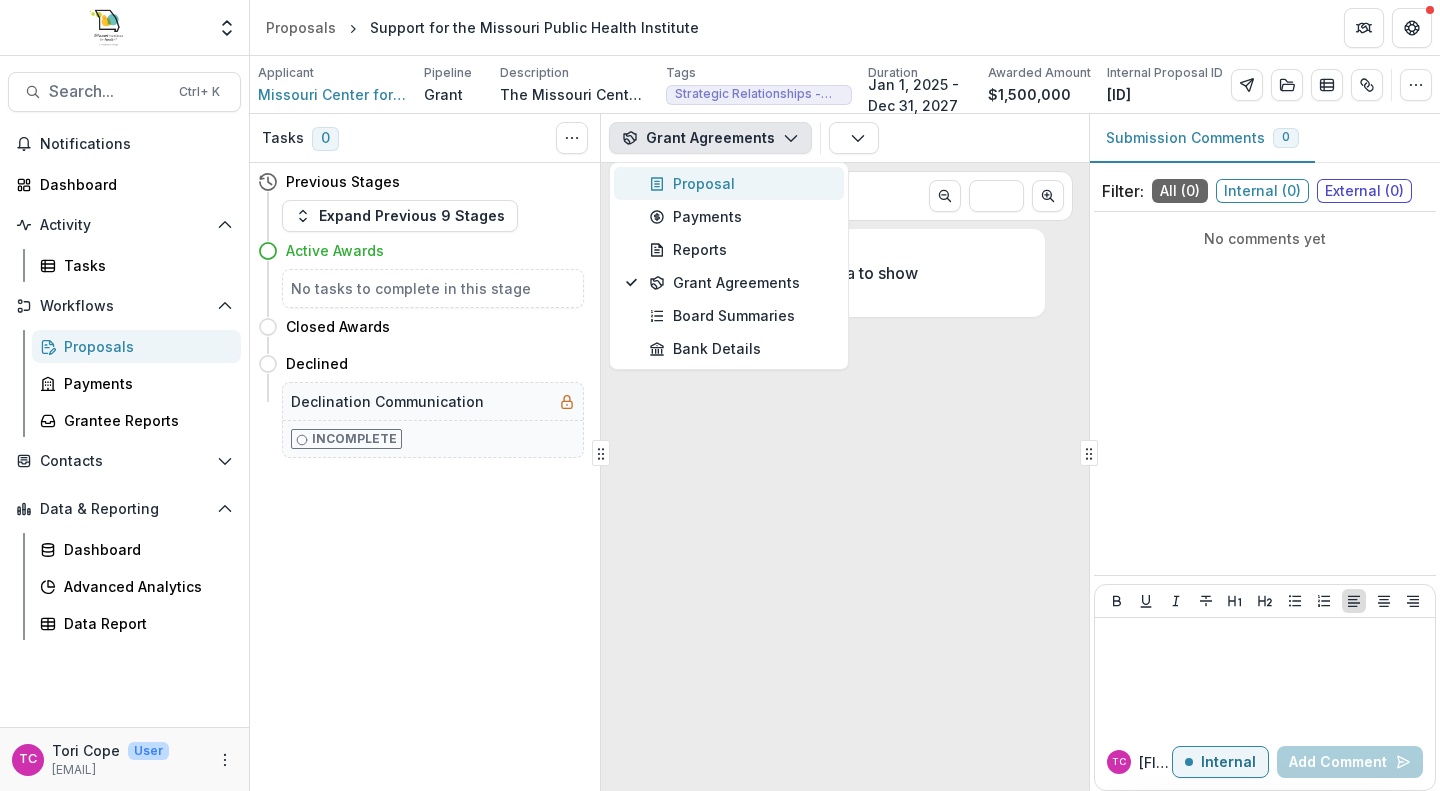 click on "Proposal" at bounding box center [729, 183] 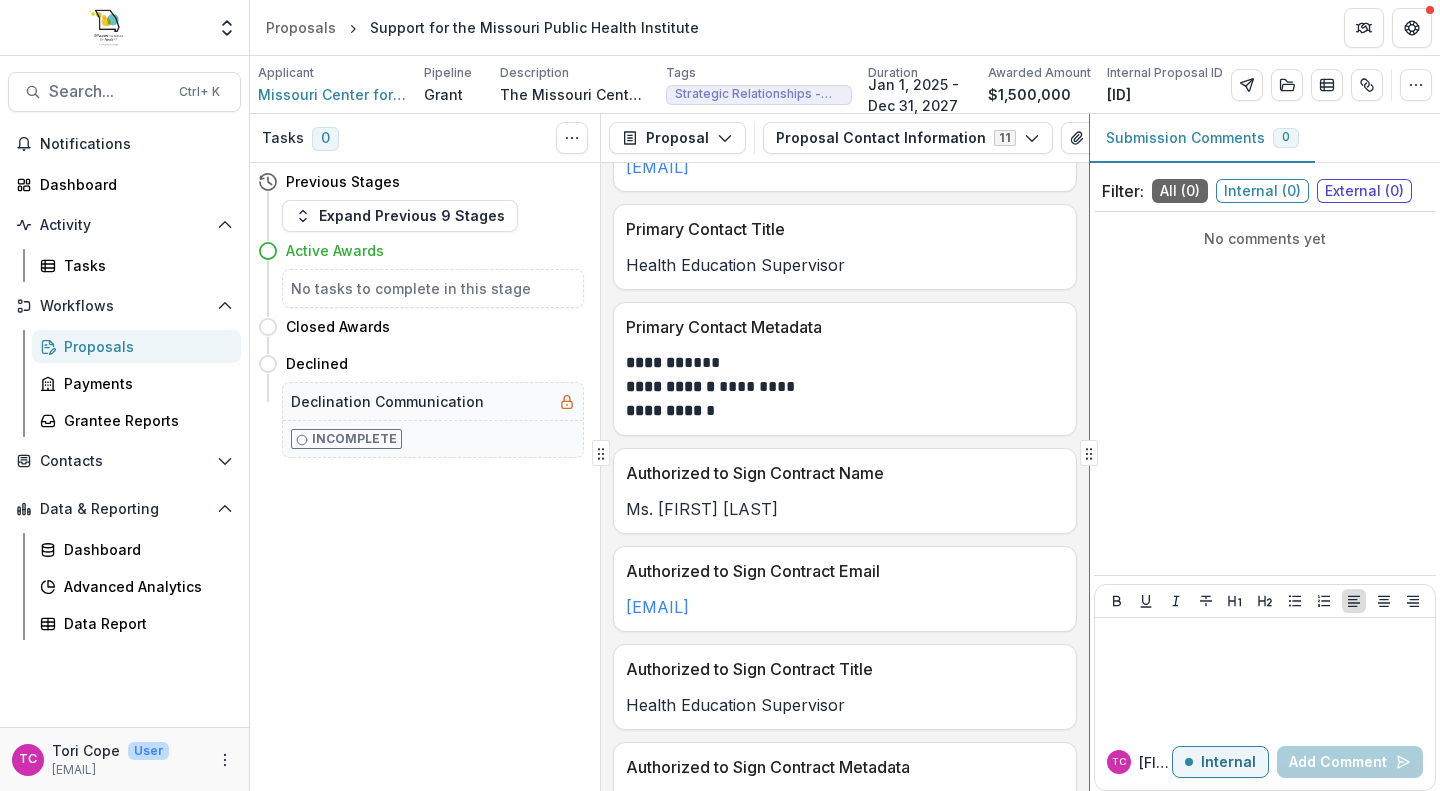 scroll, scrollTop: 160, scrollLeft: 0, axis: vertical 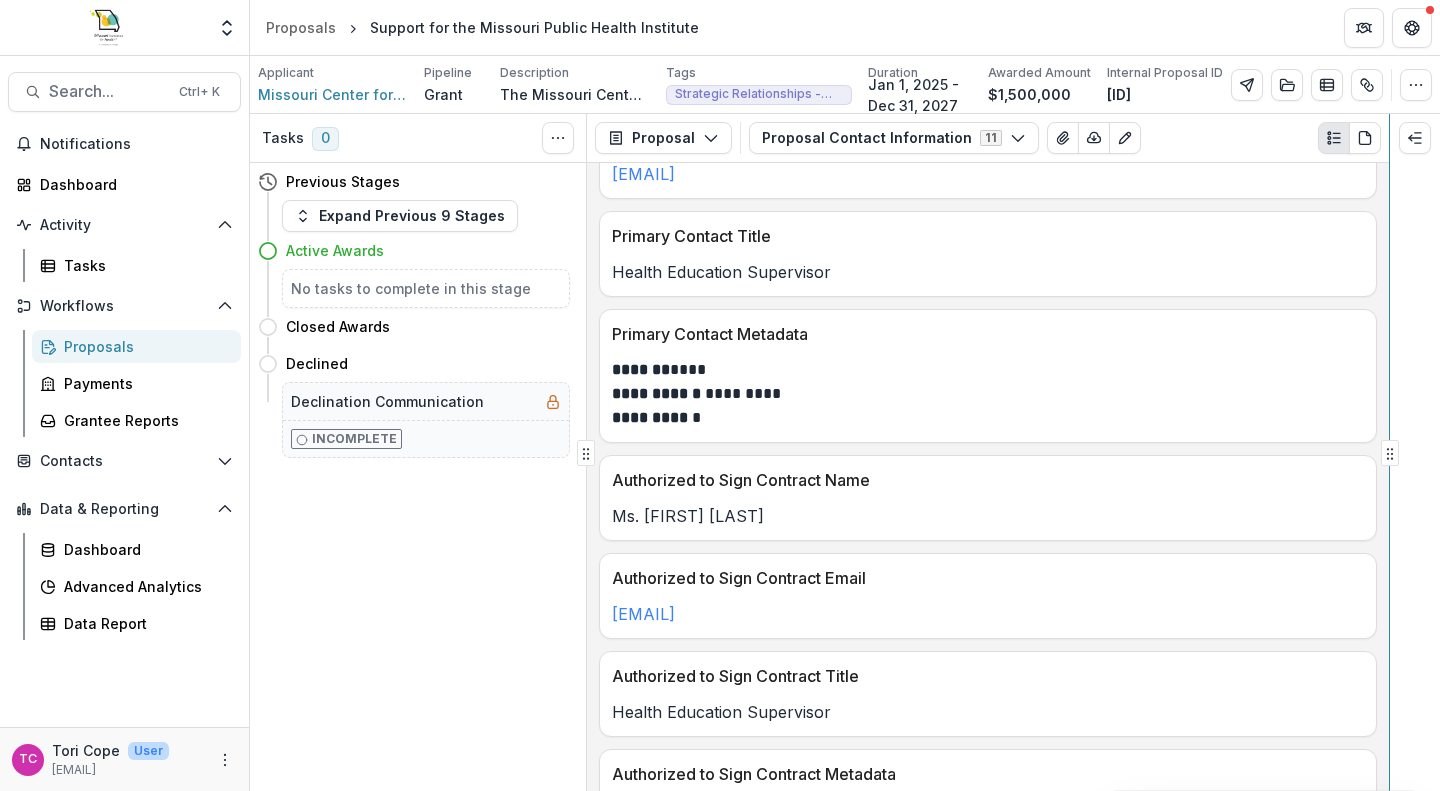 click on "**********" at bounding box center [845, 452] 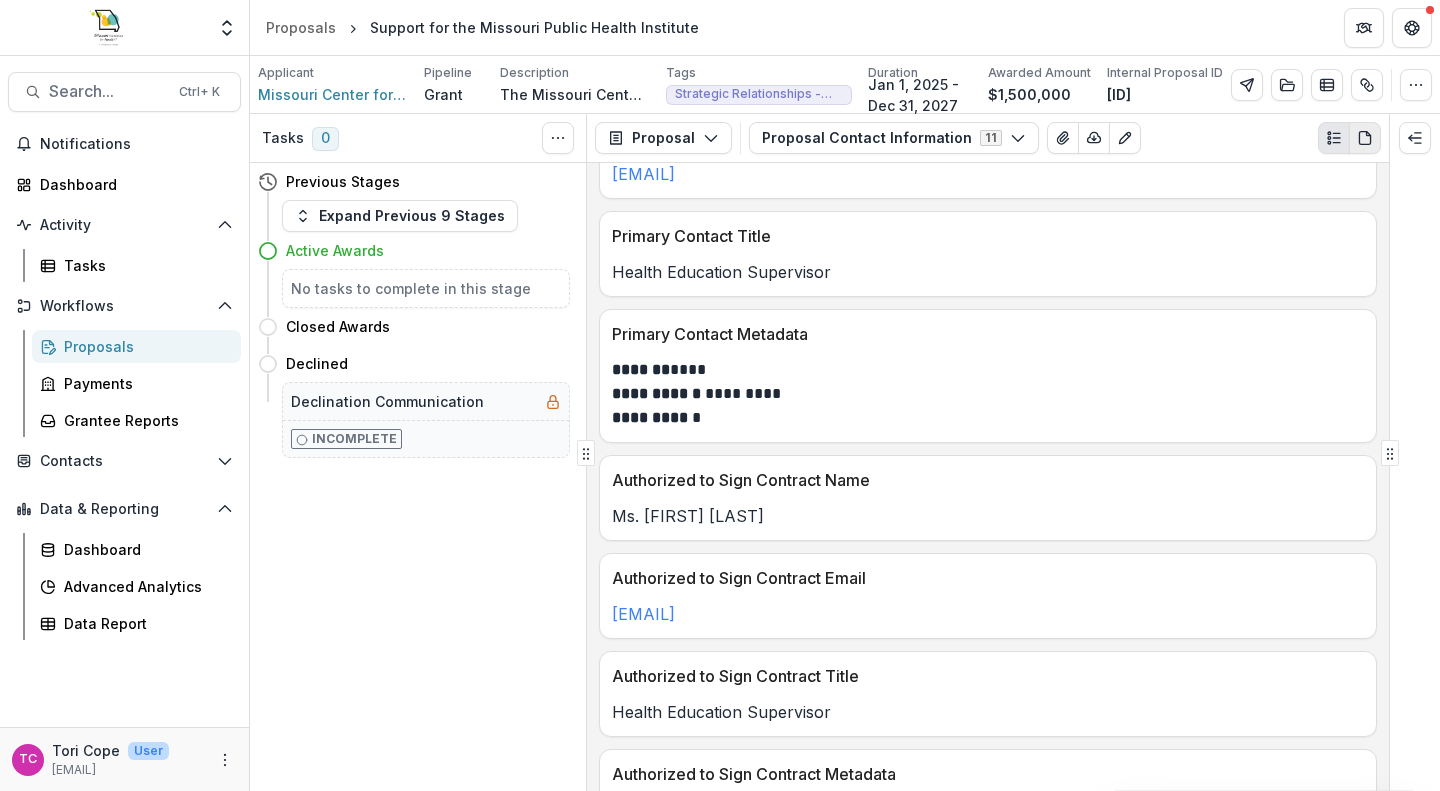 click 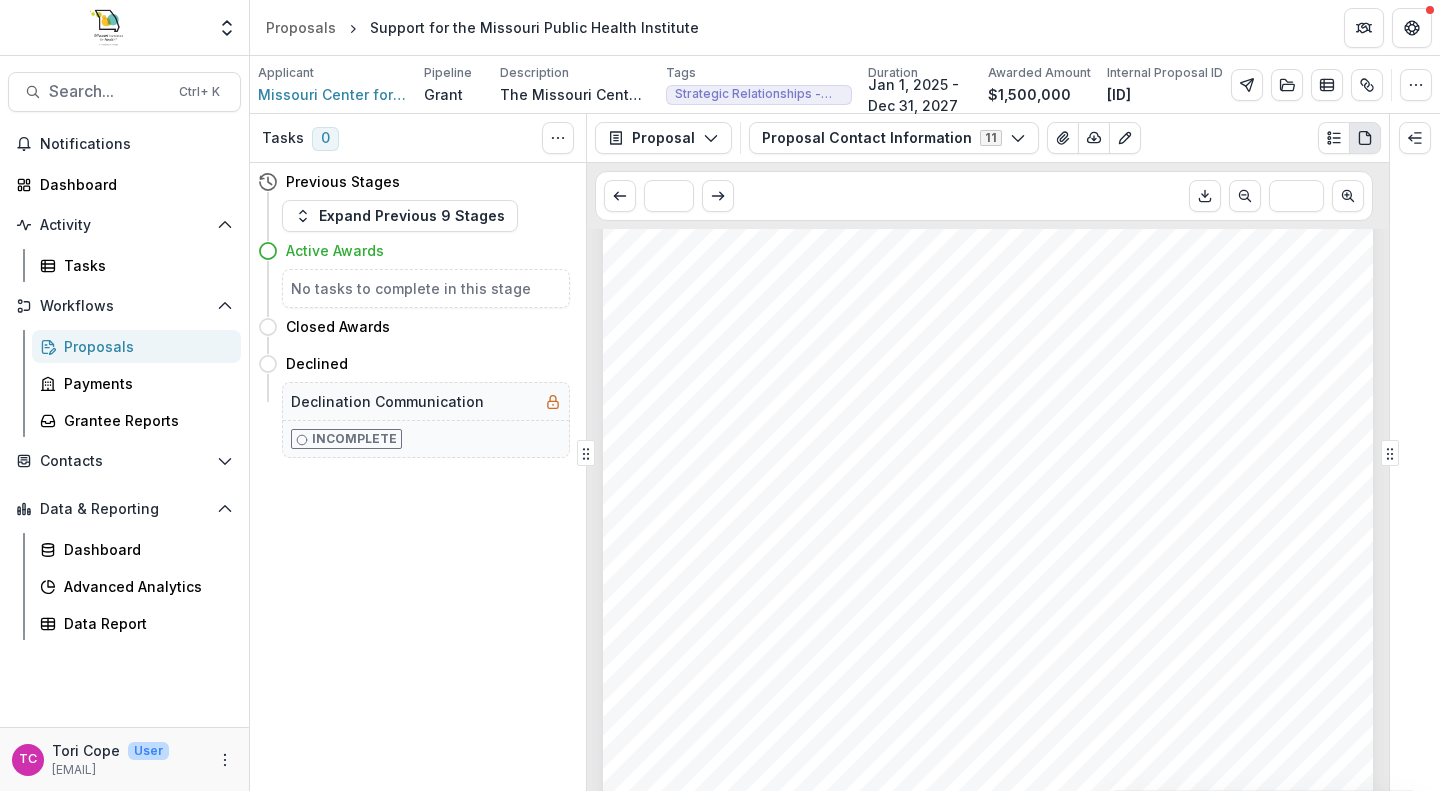scroll, scrollTop: 2311, scrollLeft: 0, axis: vertical 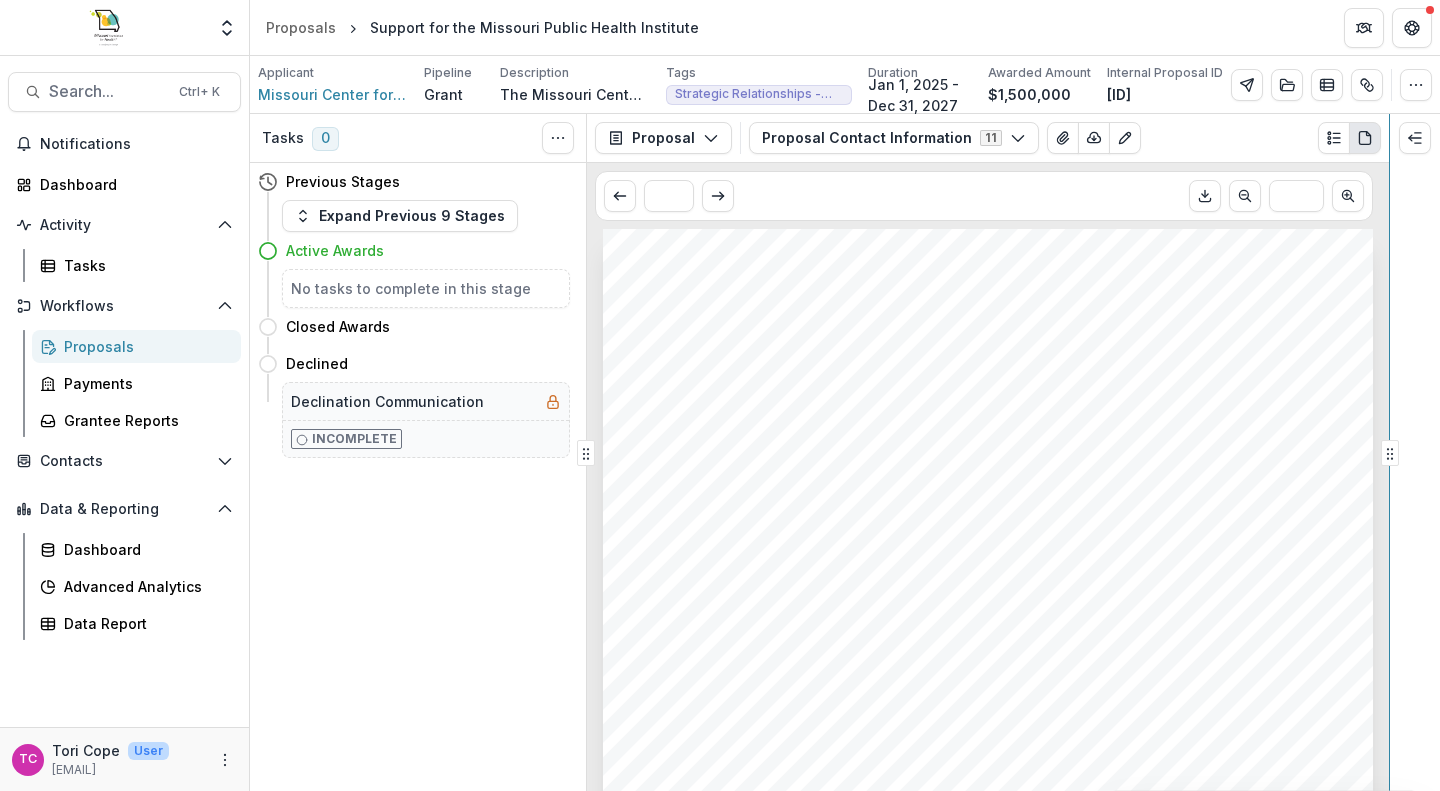 click on "Missouri Center for Public Health Excellence Support for the Missouri Public Health Institute Nonprofit DBA: Missouri Public Health Institute Grant Start: [DATE] Grant End: [DATE] Awarded Amount: [AMOUNT] Submitted Date: Page: 2" at bounding box center (845, 452) 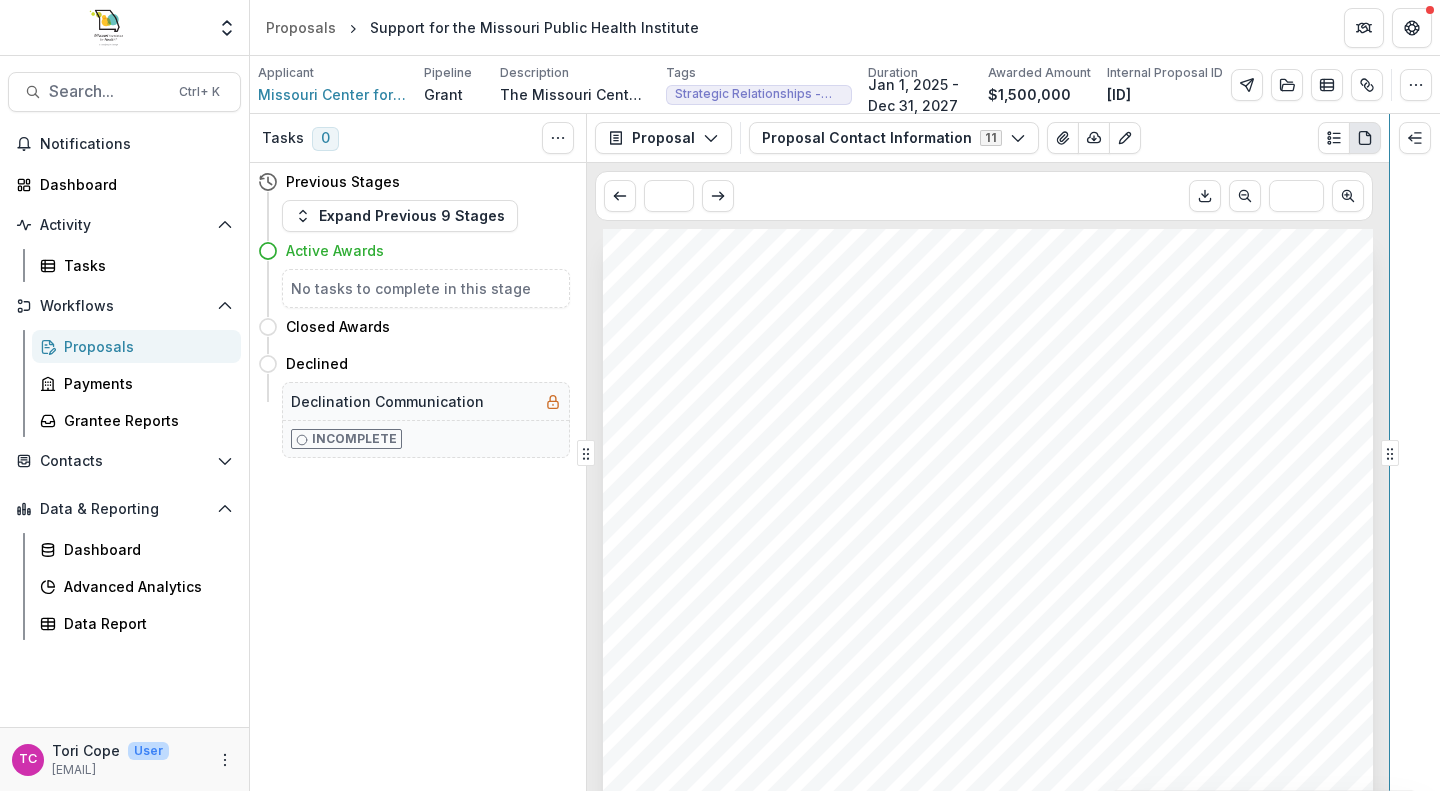 click on "Missouri Center for Public Health Excellence Support for the Missouri Public Health Institute Nonprofit DBA: Missouri Public Health Institute Grant Start: [DATE] Grant End: [DATE] Awarded Amount: [AMOUNT] Submitted Date: Page: 2" at bounding box center (845, 452) 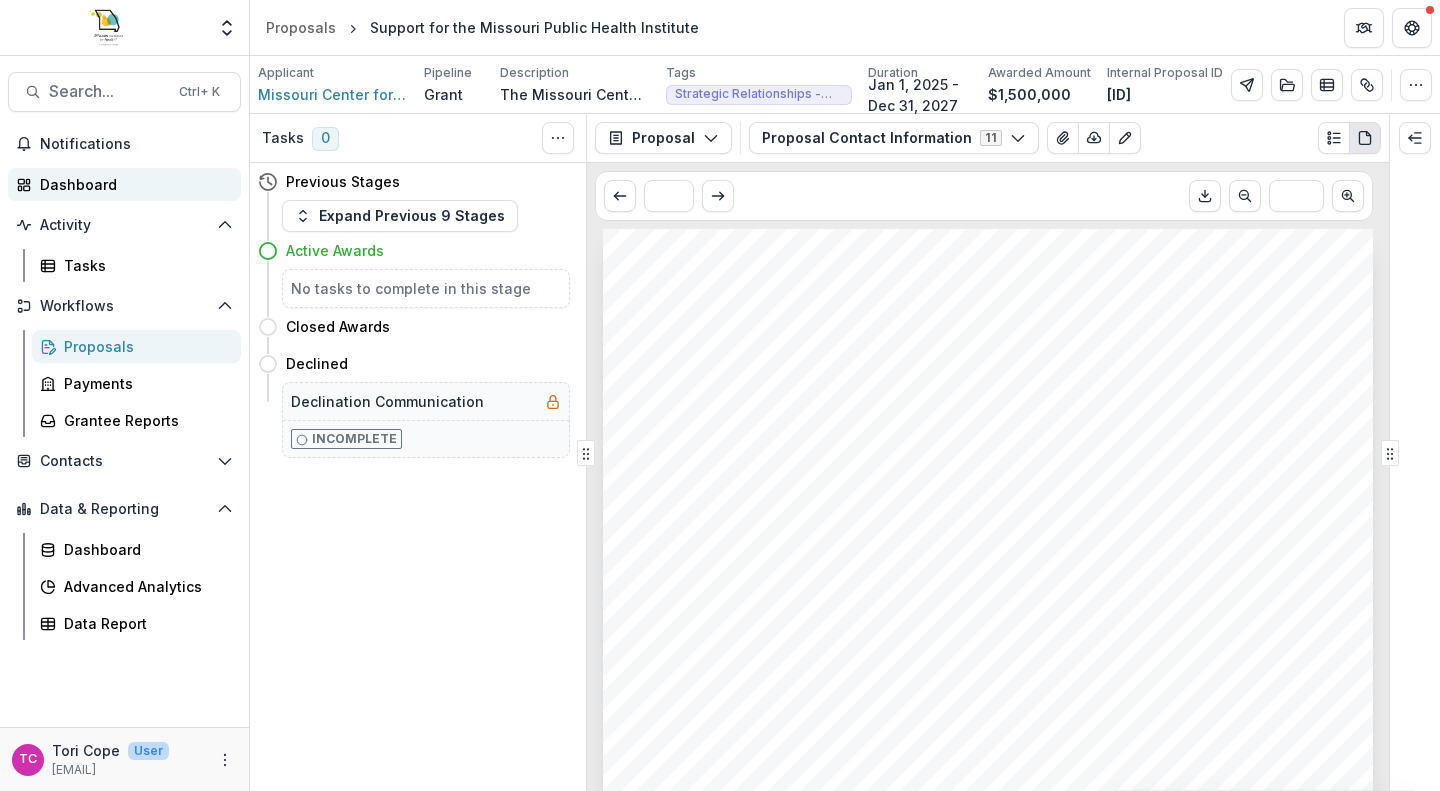 click on "Dashboard" at bounding box center [132, 184] 